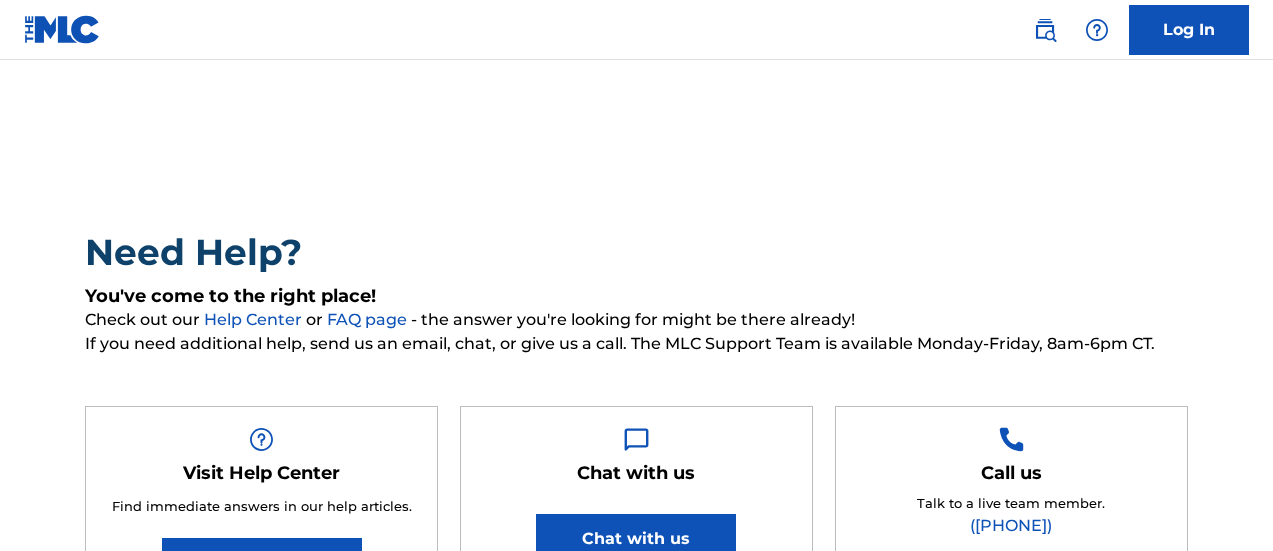 scroll, scrollTop: 0, scrollLeft: 0, axis: both 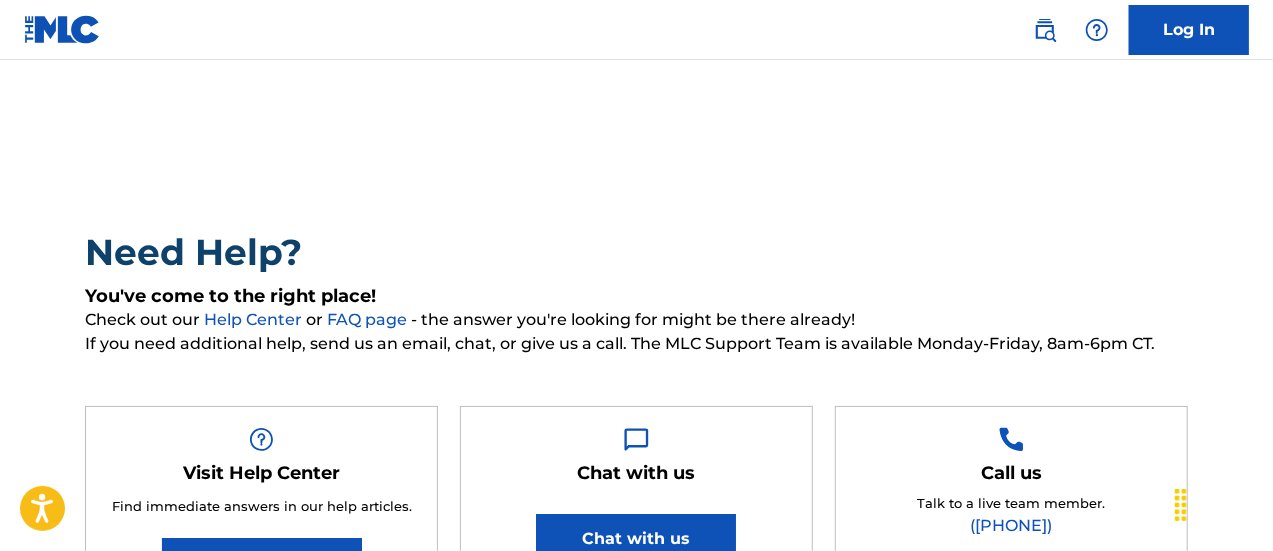 click on "Log In" at bounding box center [1189, 30] 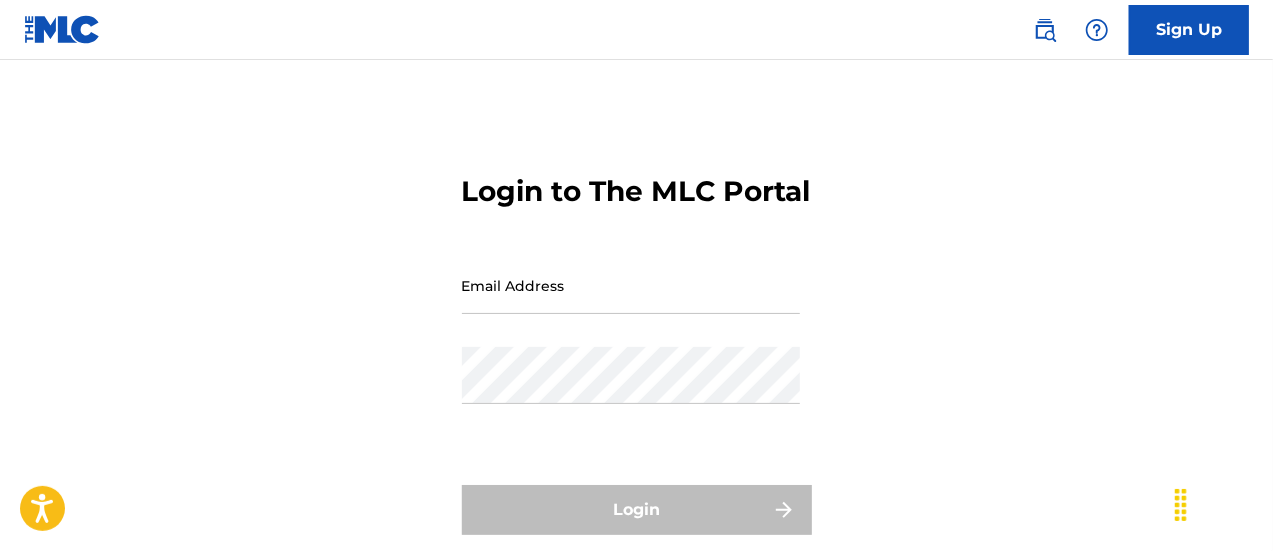 click on "Email Address" at bounding box center (631, 285) 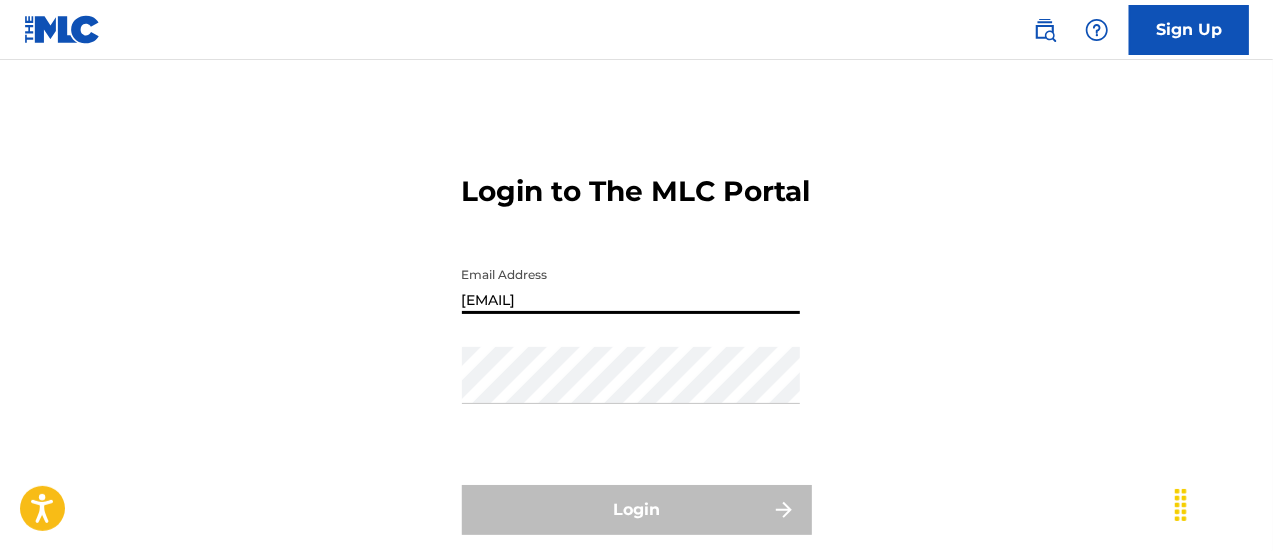 type on "[EMAIL]" 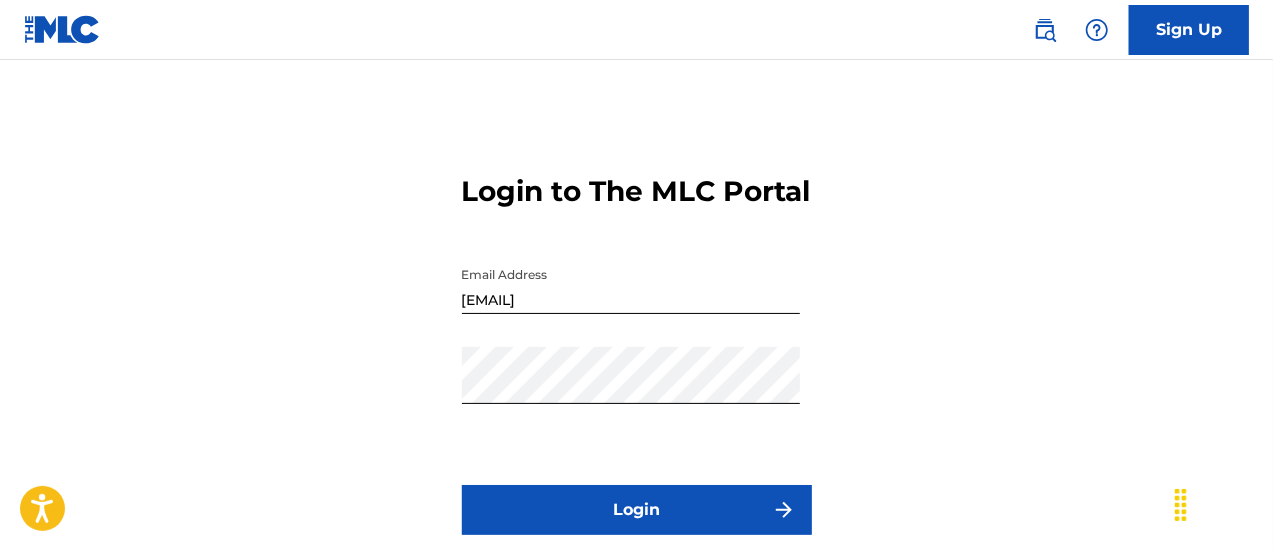 click on "Login" at bounding box center (637, 510) 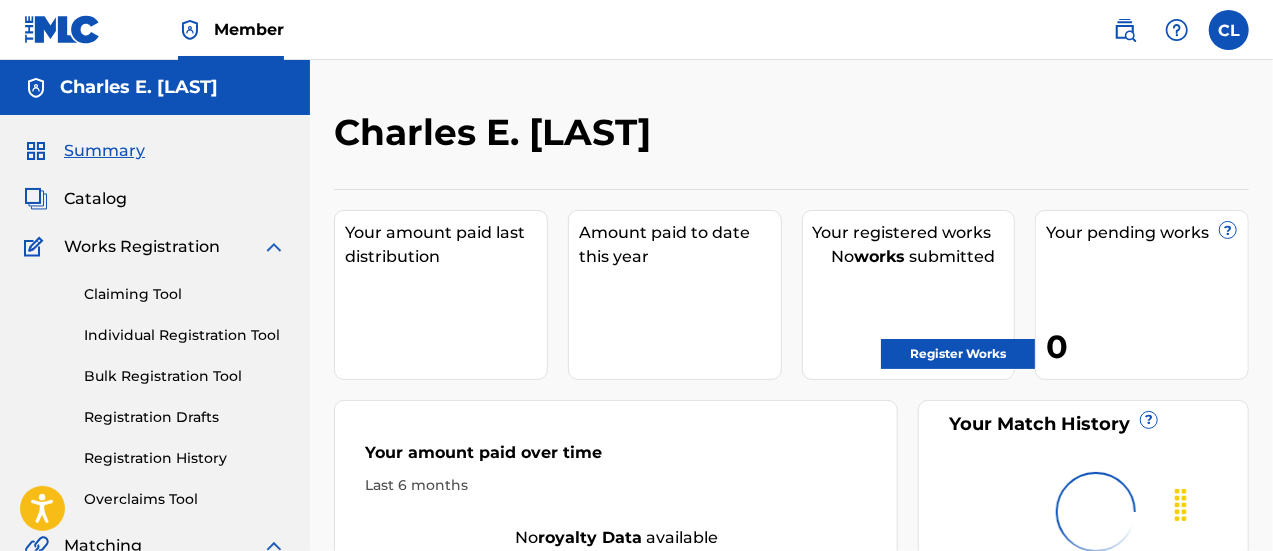 scroll, scrollTop: 0, scrollLeft: 0, axis: both 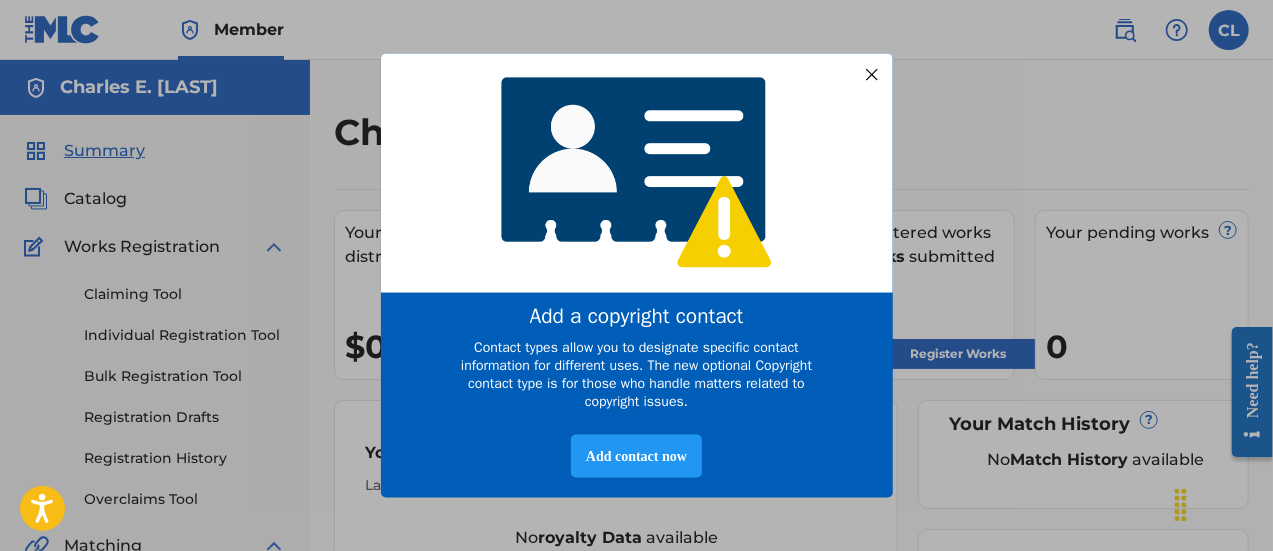 click at bounding box center [871, 74] 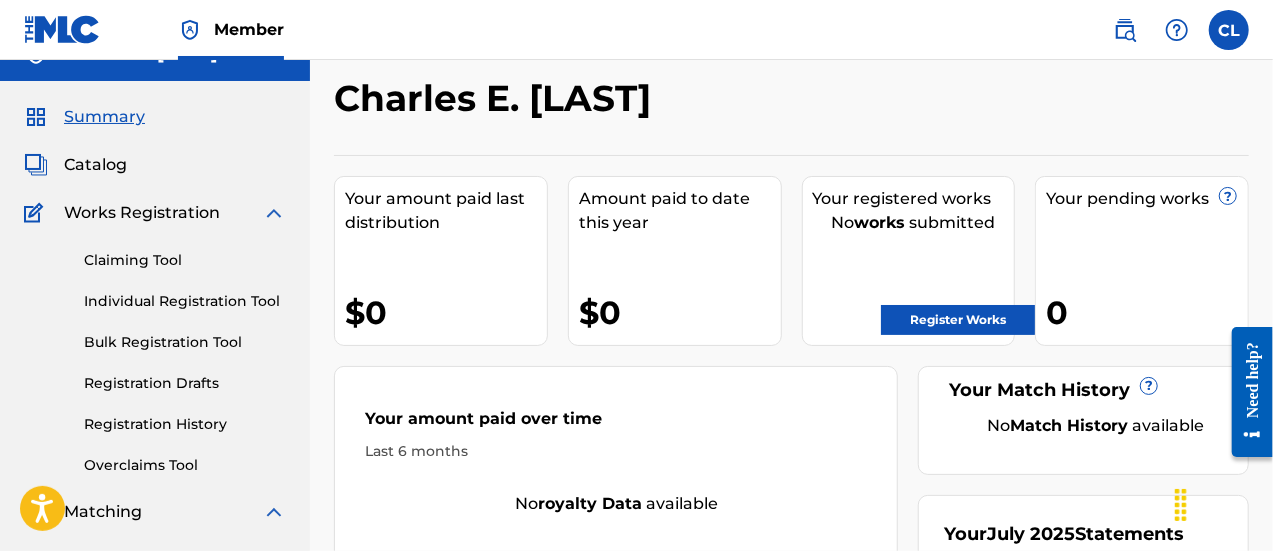 scroll, scrollTop: 0, scrollLeft: 0, axis: both 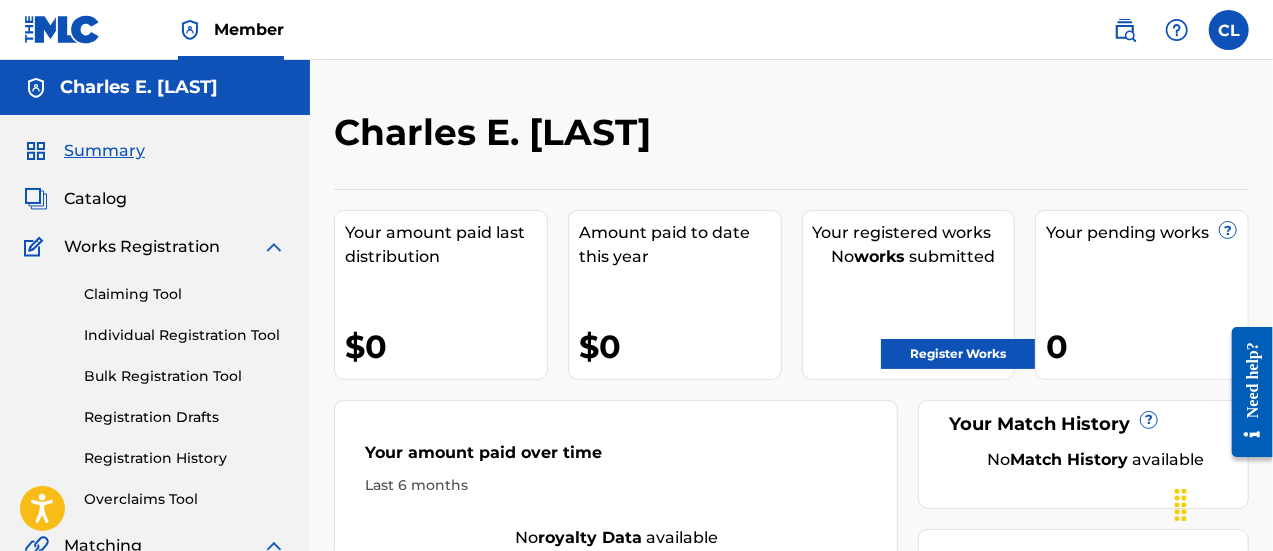 click on "Claiming Tool" at bounding box center (185, 294) 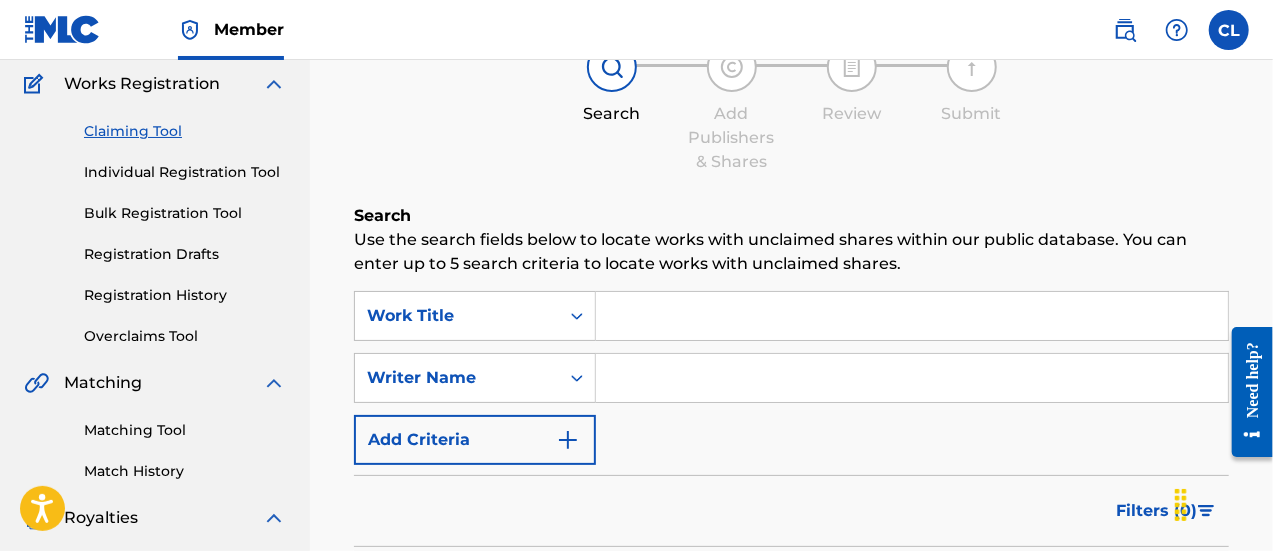 scroll, scrollTop: 145, scrollLeft: 0, axis: vertical 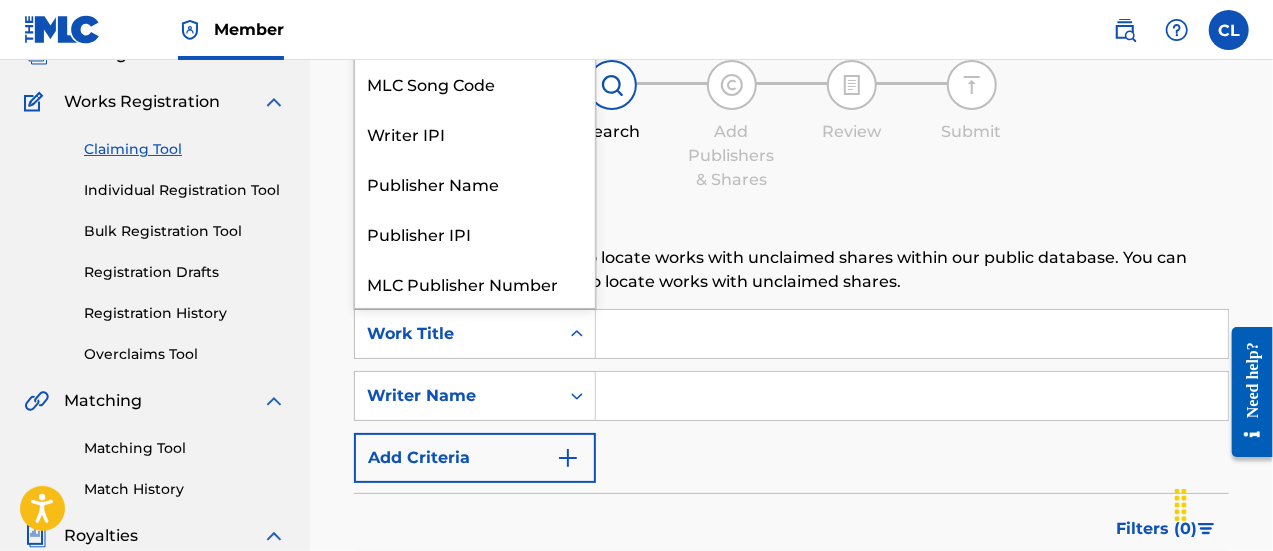 click on "Work Title" at bounding box center (457, 334) 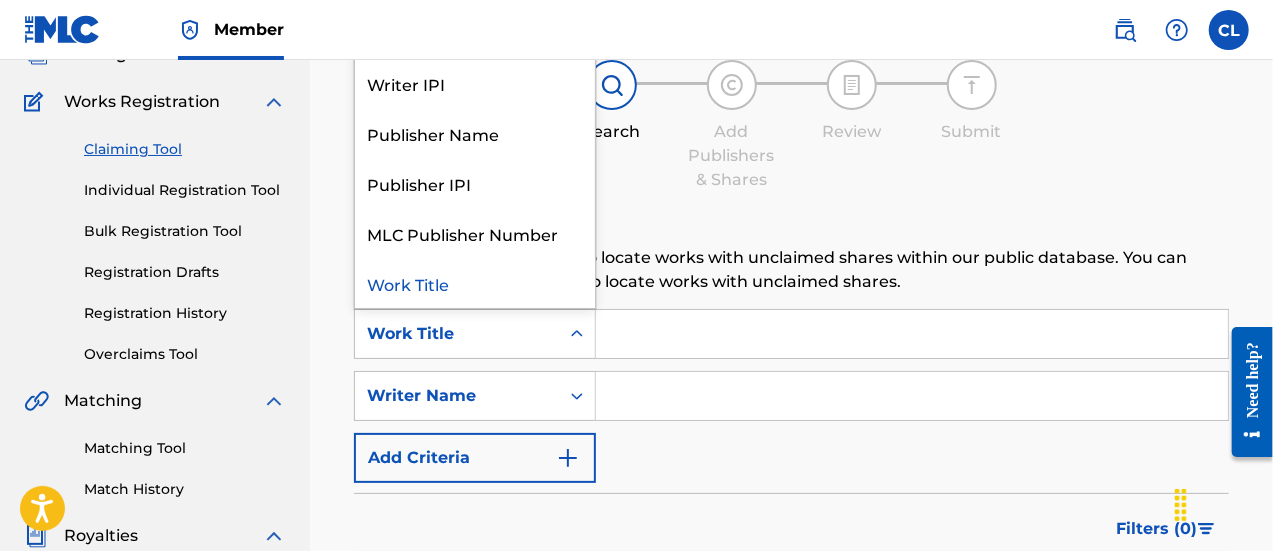 scroll, scrollTop: 0, scrollLeft: 0, axis: both 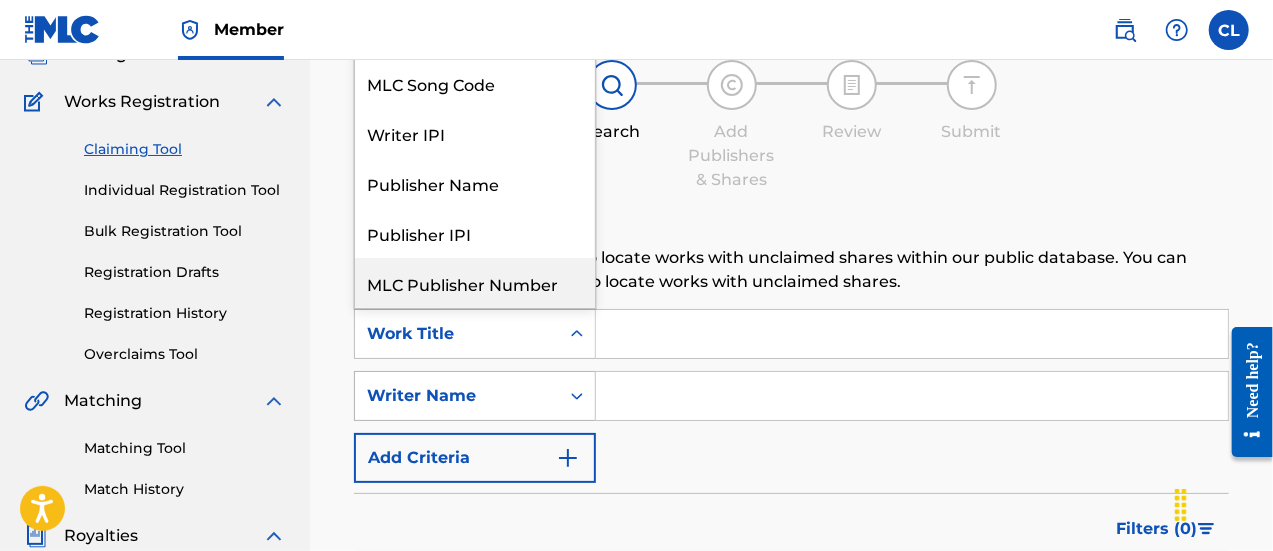 click on "Writer Name" at bounding box center [457, 396] 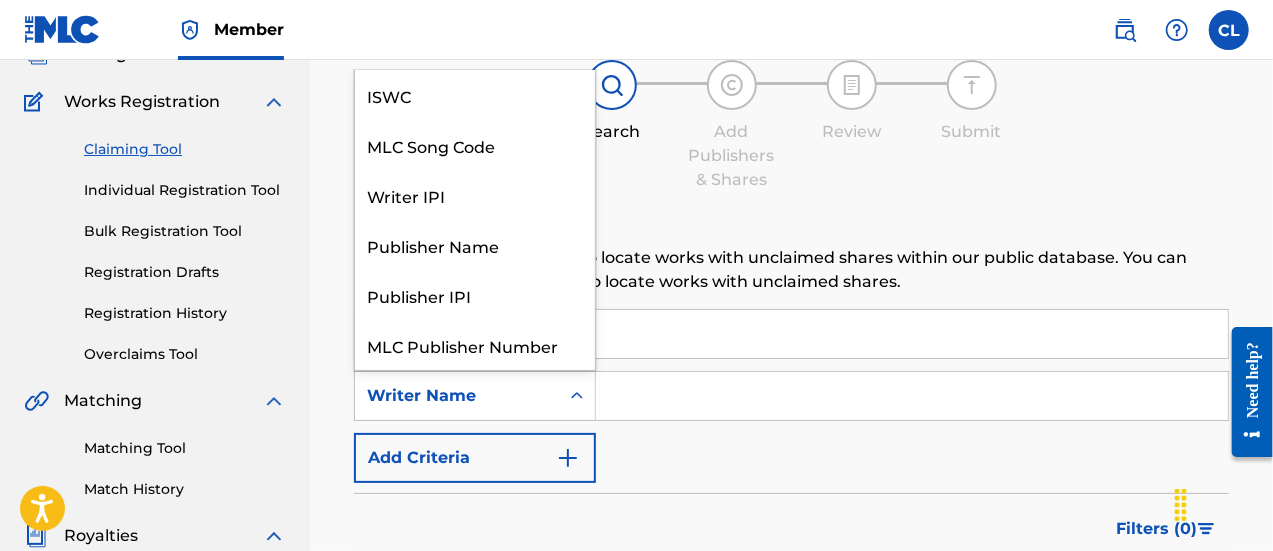 scroll, scrollTop: 50, scrollLeft: 0, axis: vertical 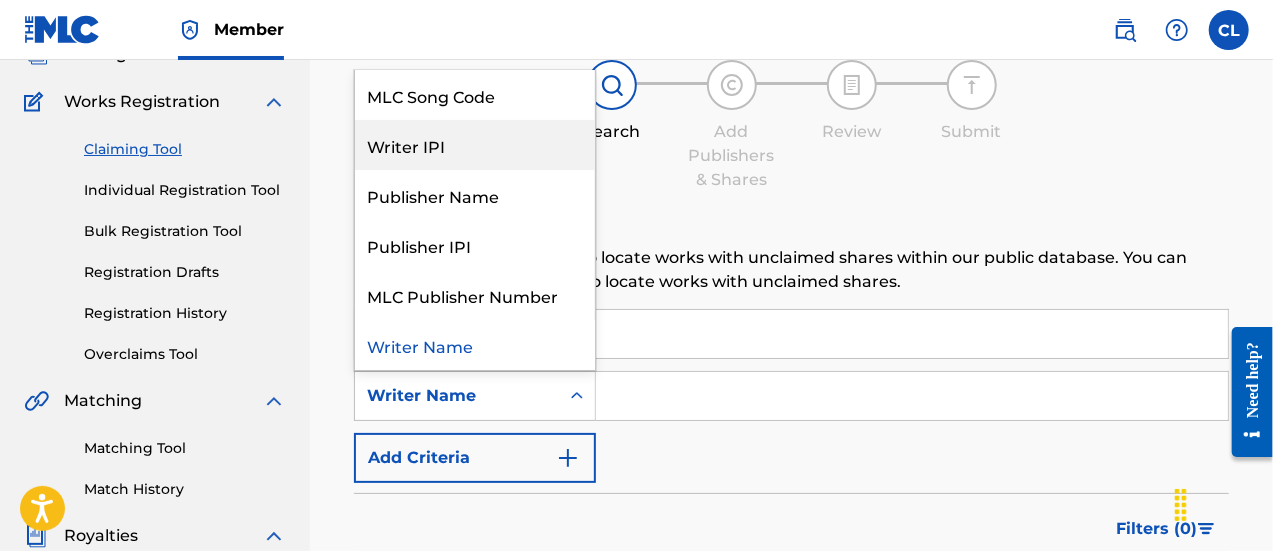click at bounding box center (274, 102) 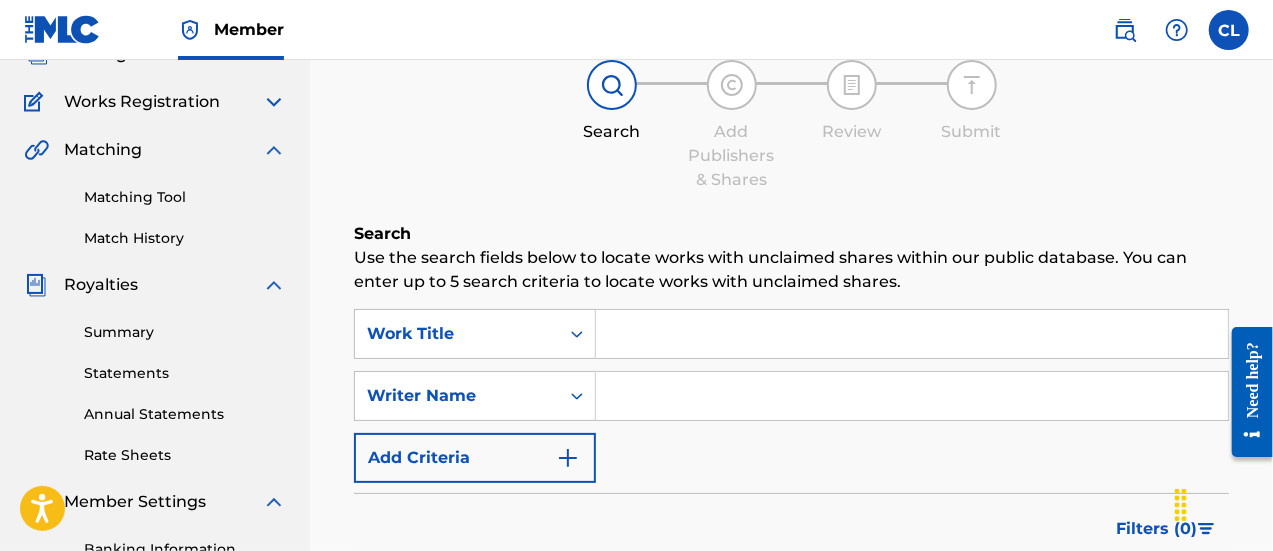 click at bounding box center (274, 102) 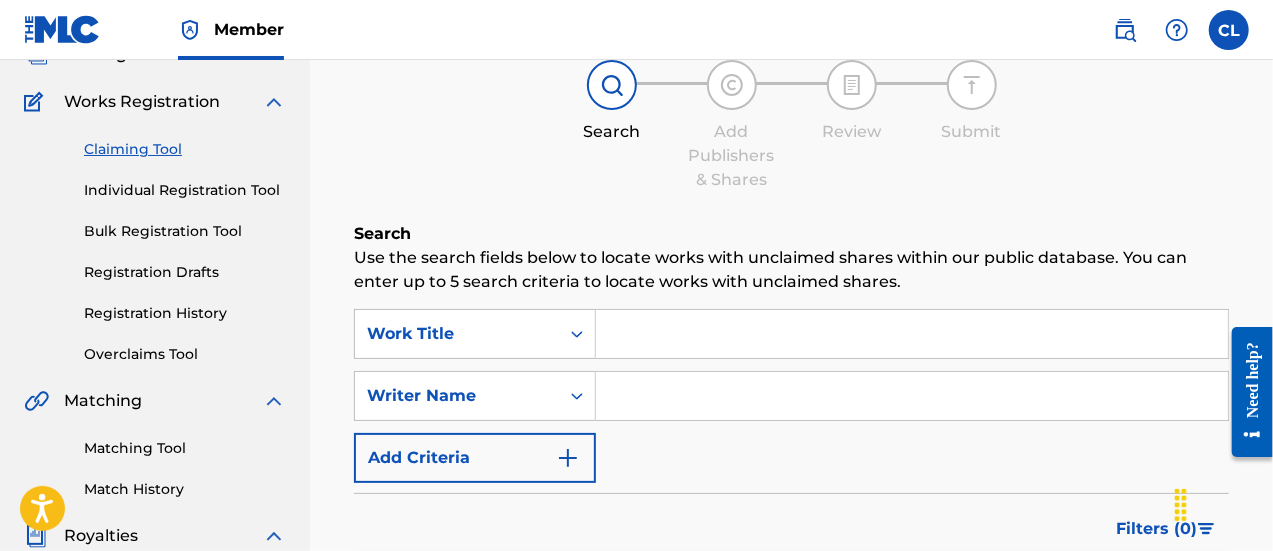 click at bounding box center (274, 102) 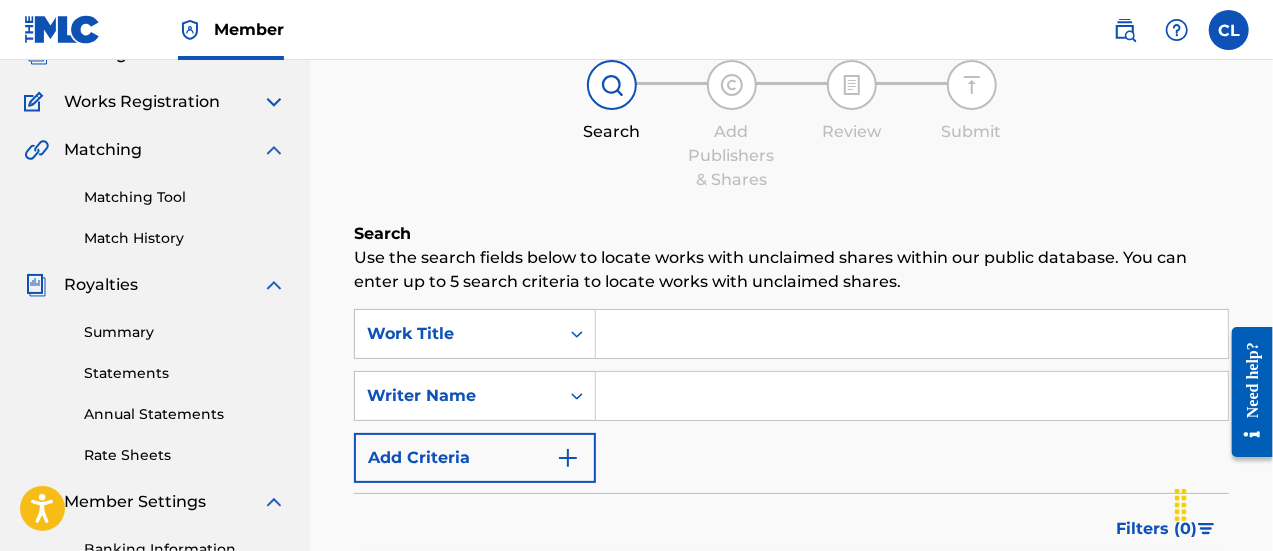 click at bounding box center (274, 102) 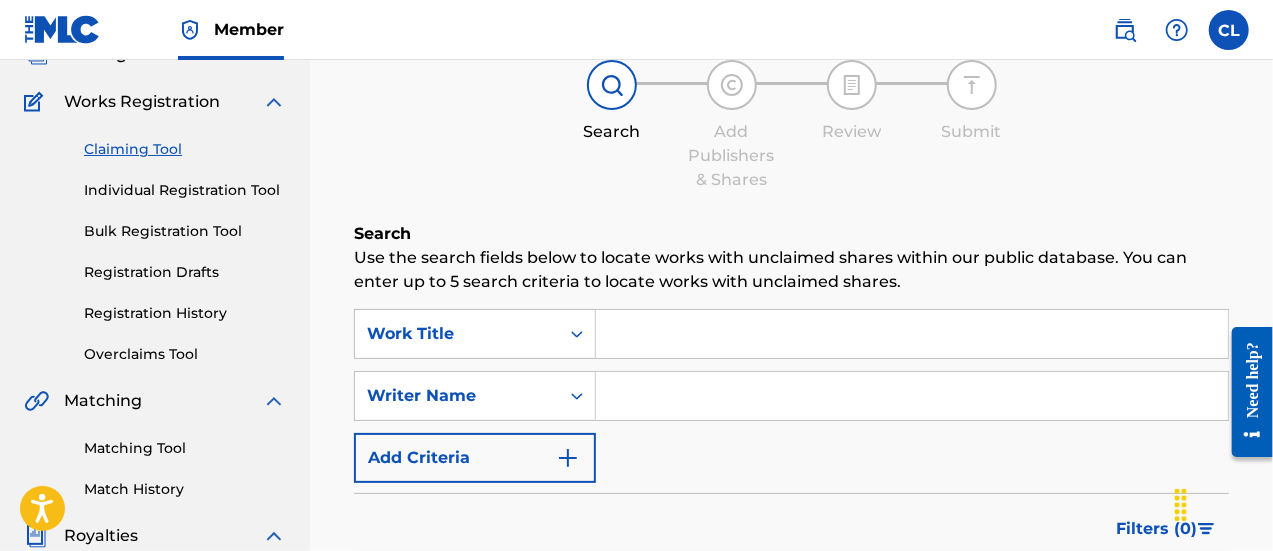 click at bounding box center [274, 102] 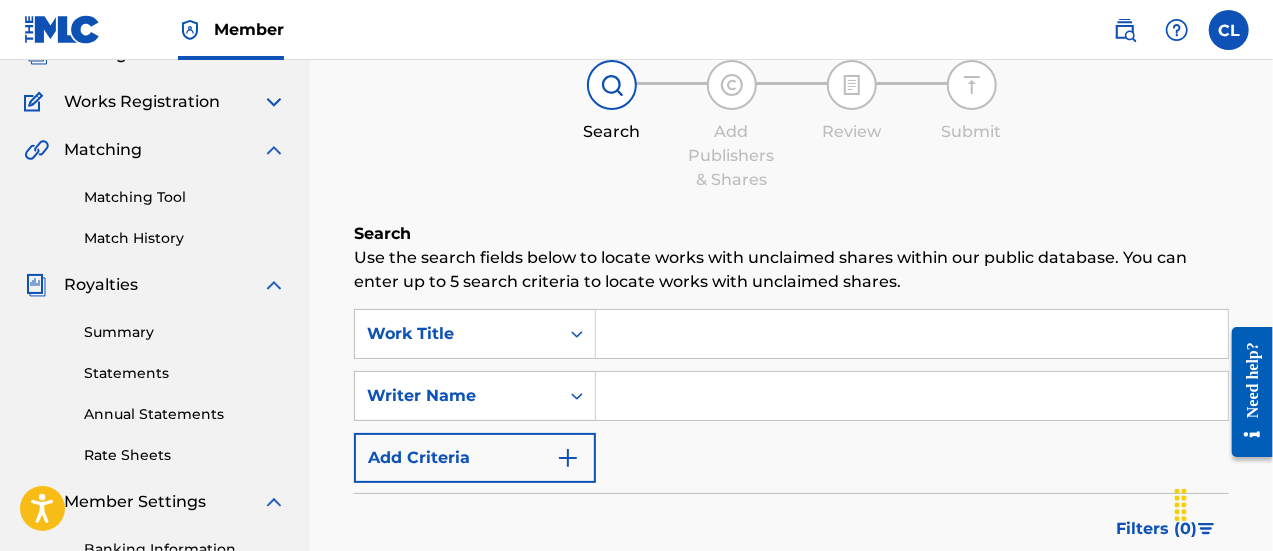 click on "Summary" at bounding box center [185, 332] 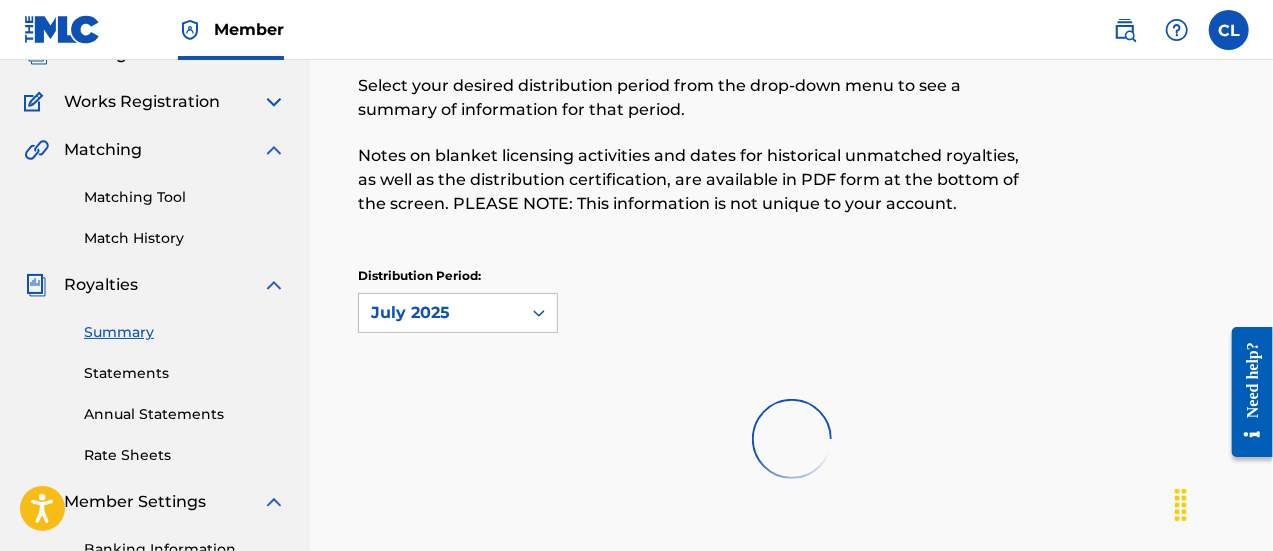 scroll, scrollTop: 0, scrollLeft: 0, axis: both 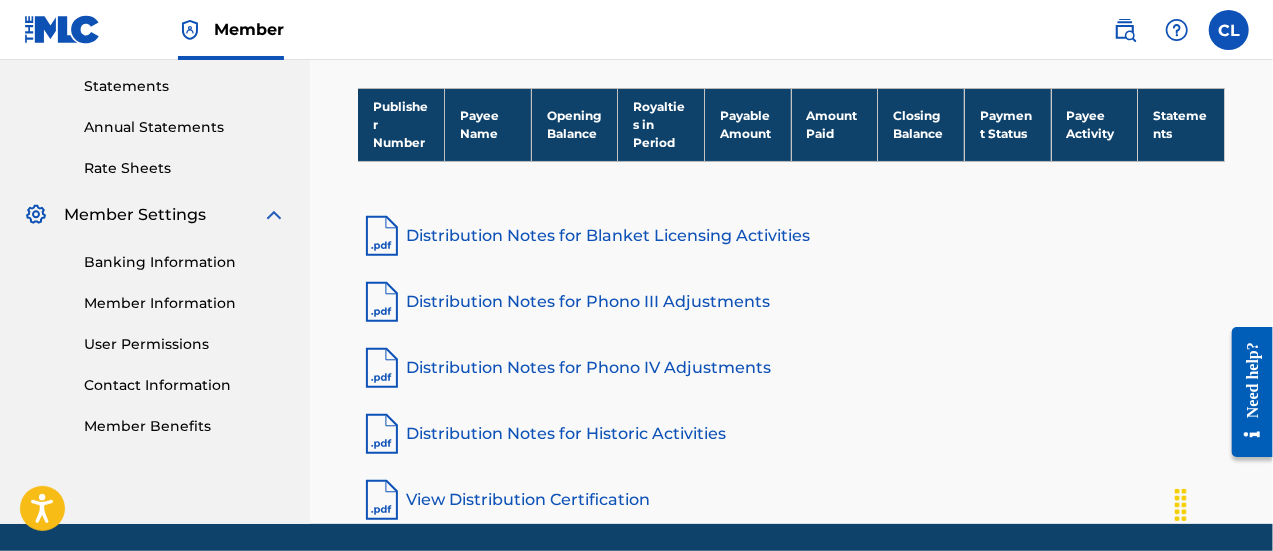 click on "Distribution Notes for Blanket Licensing Activities" at bounding box center (791, 236) 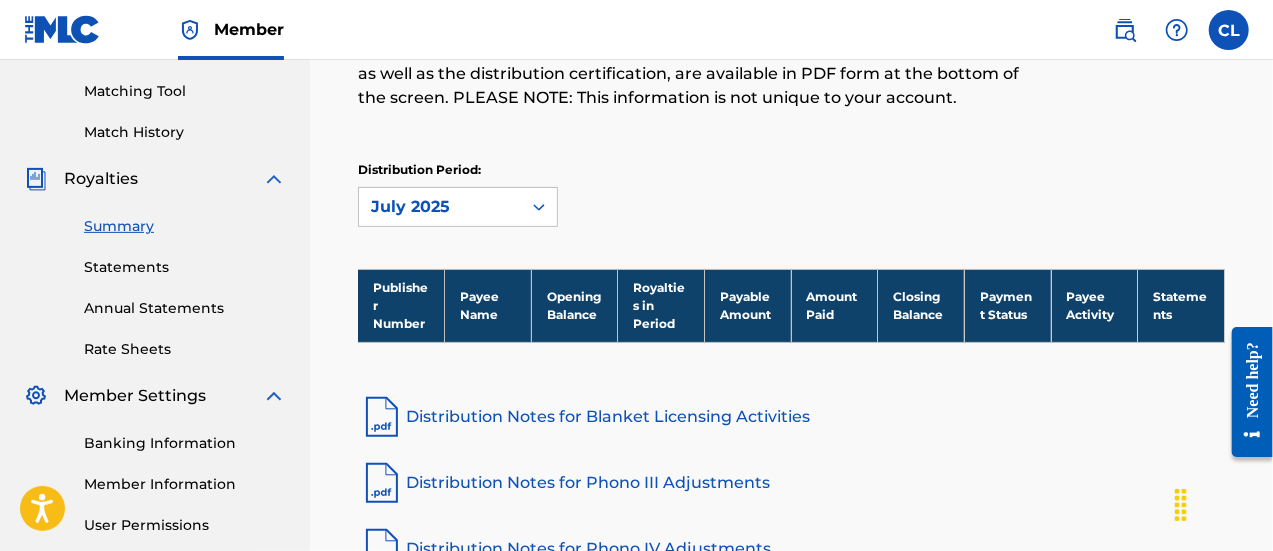 scroll, scrollTop: 238, scrollLeft: 0, axis: vertical 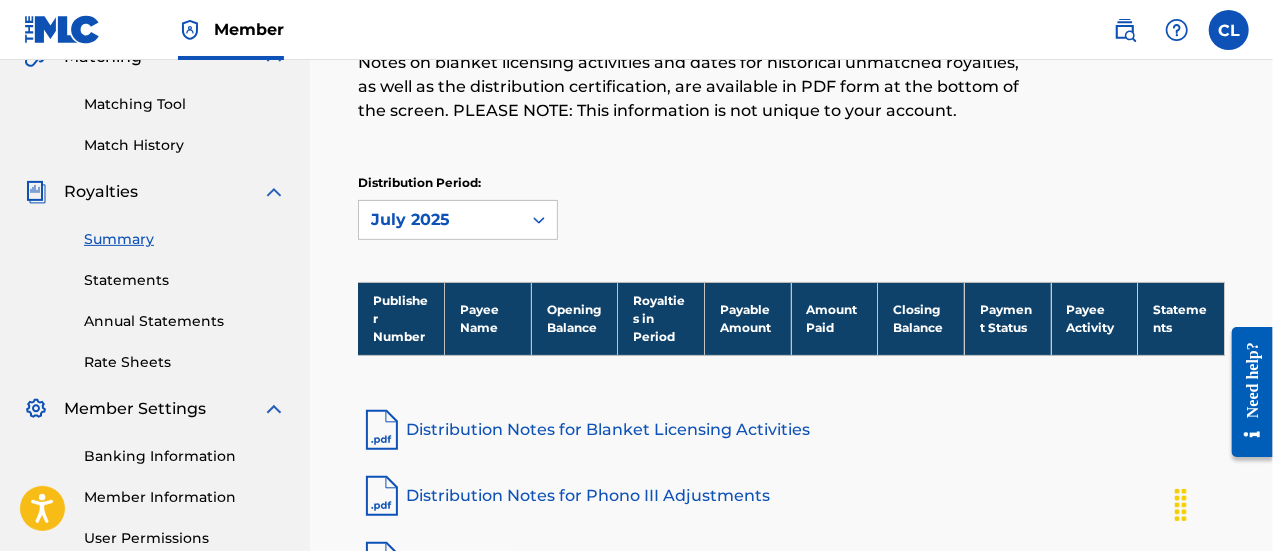click on "Statements" at bounding box center [185, 280] 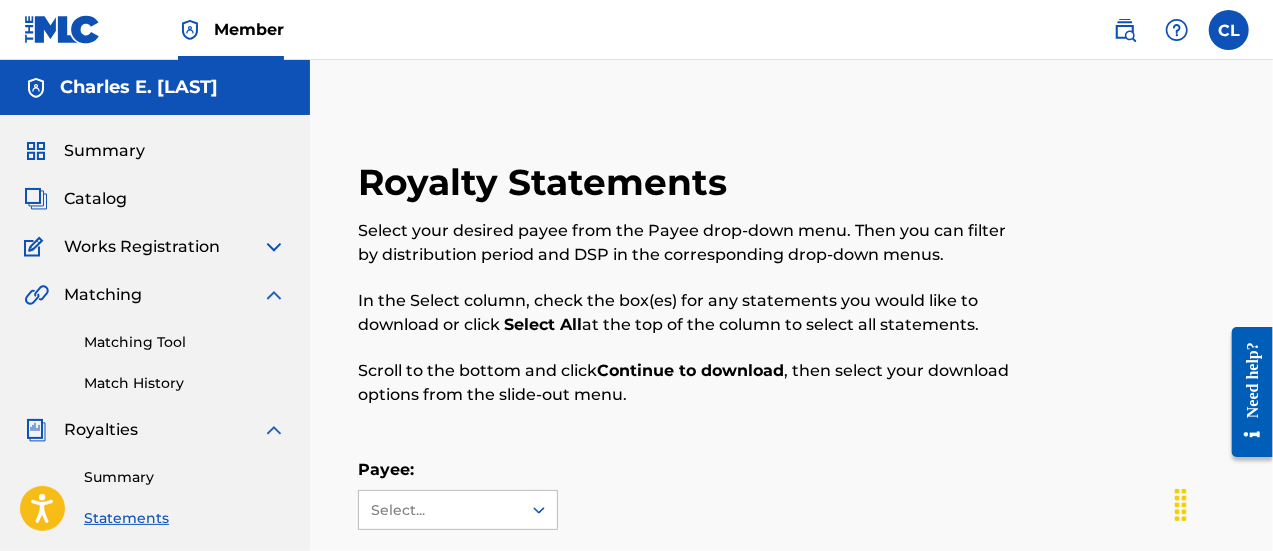 drag, startPoint x: 1270, startPoint y: 64, endPoint x: 1264, endPoint y: 174, distance: 110.16351 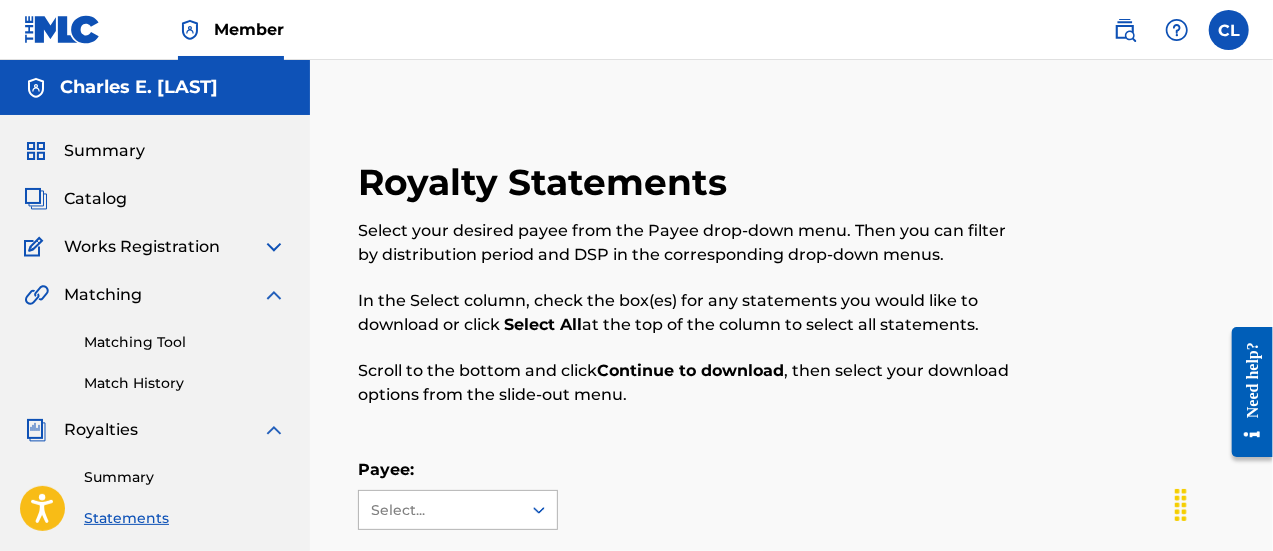 click 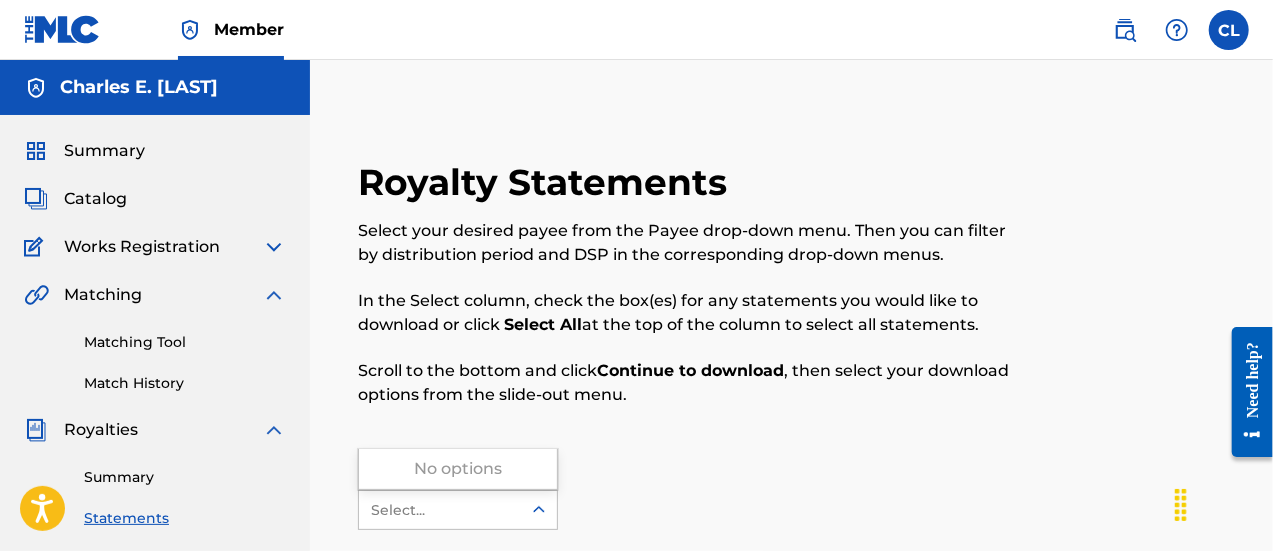click 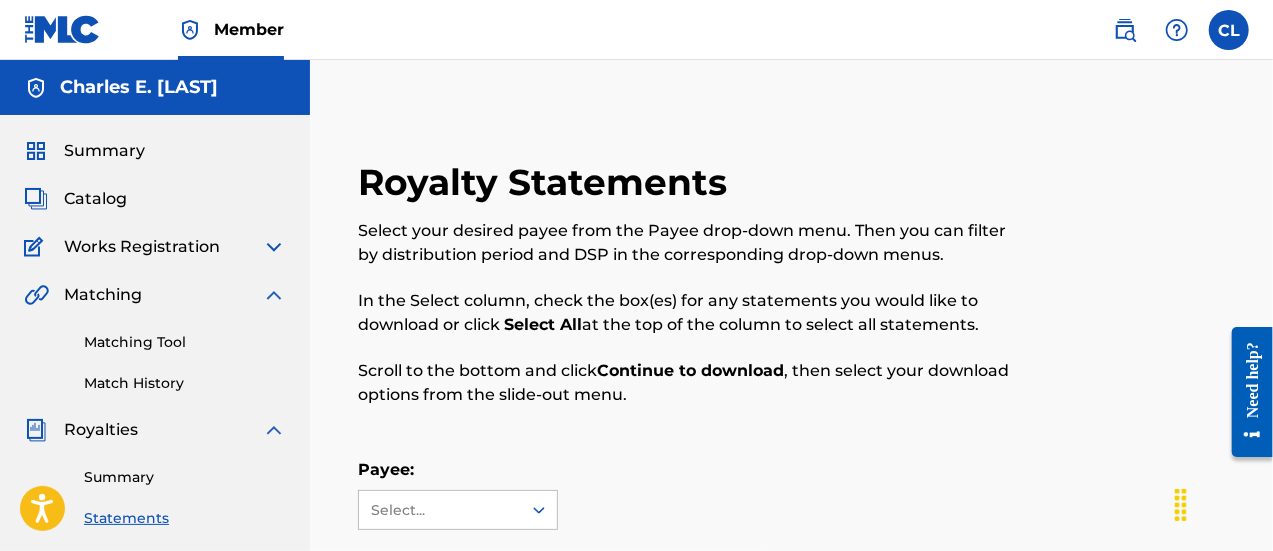 click on "Matching Tool" at bounding box center (185, 342) 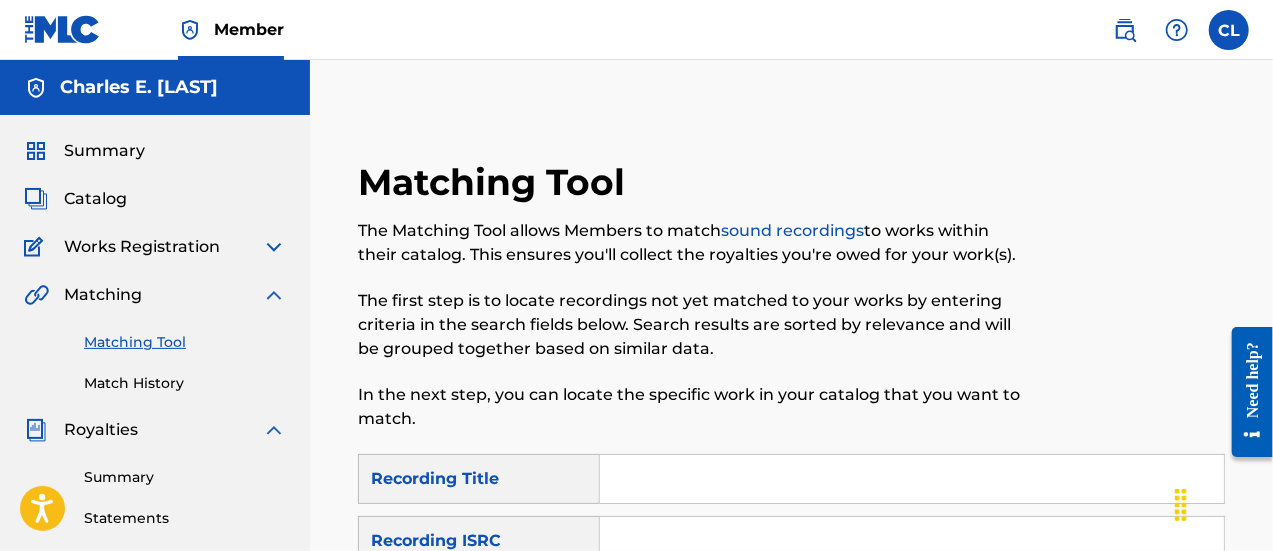 click on "Match History" at bounding box center (185, 383) 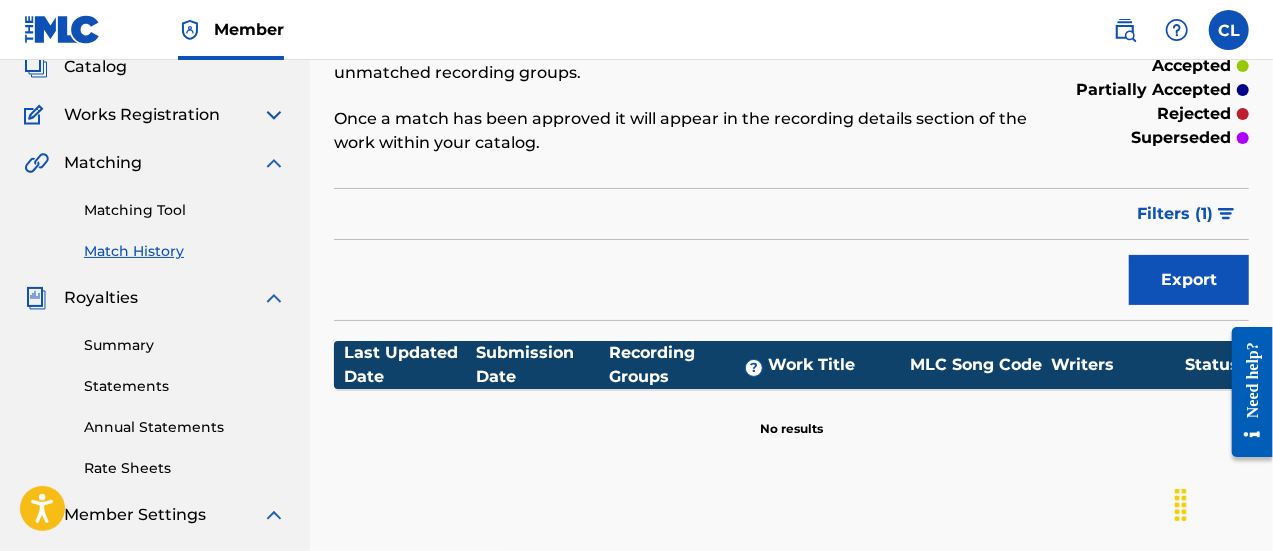 scroll, scrollTop: 200, scrollLeft: 0, axis: vertical 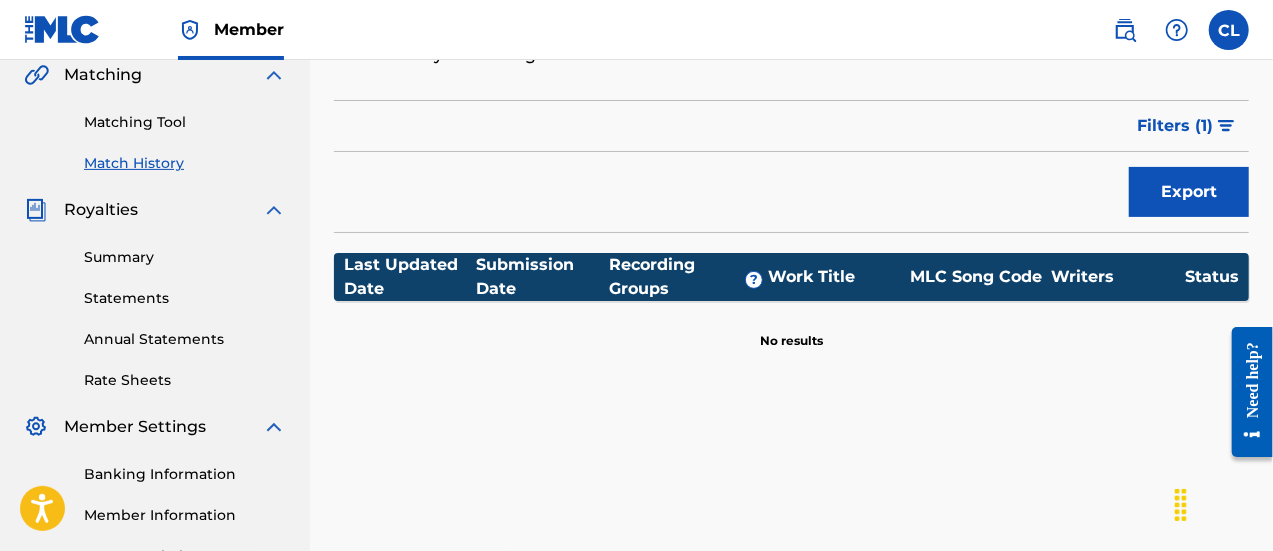 click at bounding box center [274, 75] 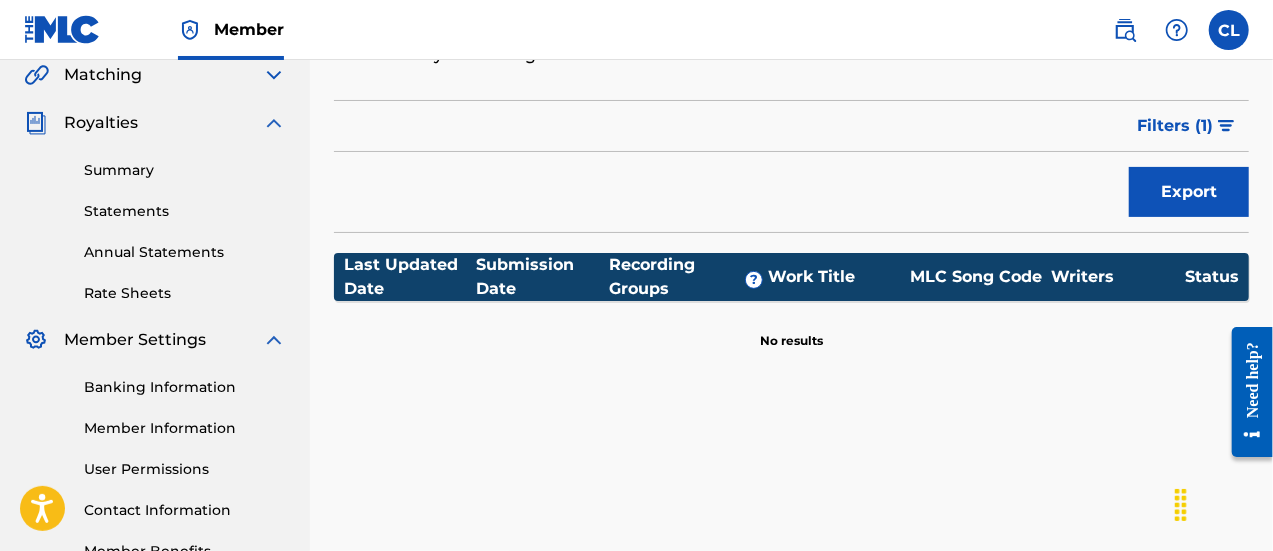 click on "Filters ( 1 )" at bounding box center [1175, 126] 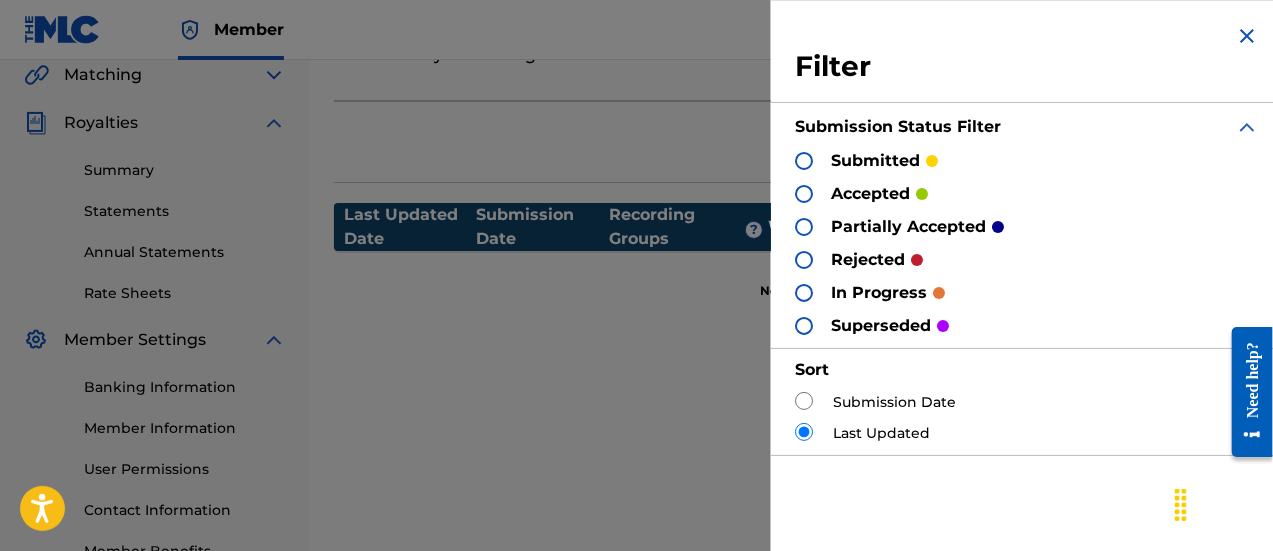click at bounding box center (804, 161) 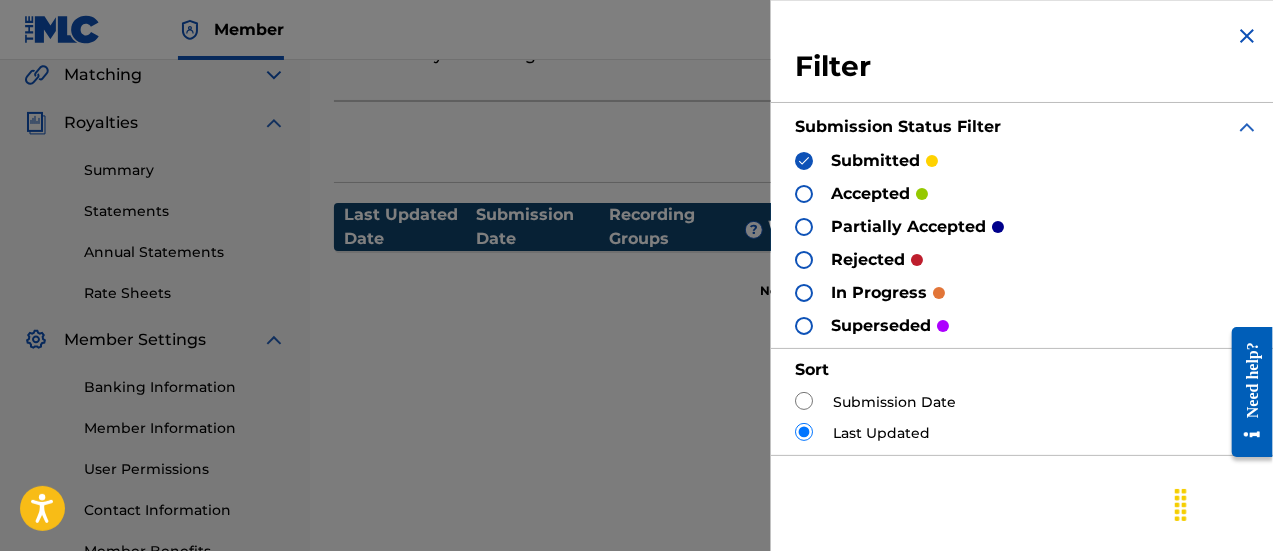 click at bounding box center (804, 194) 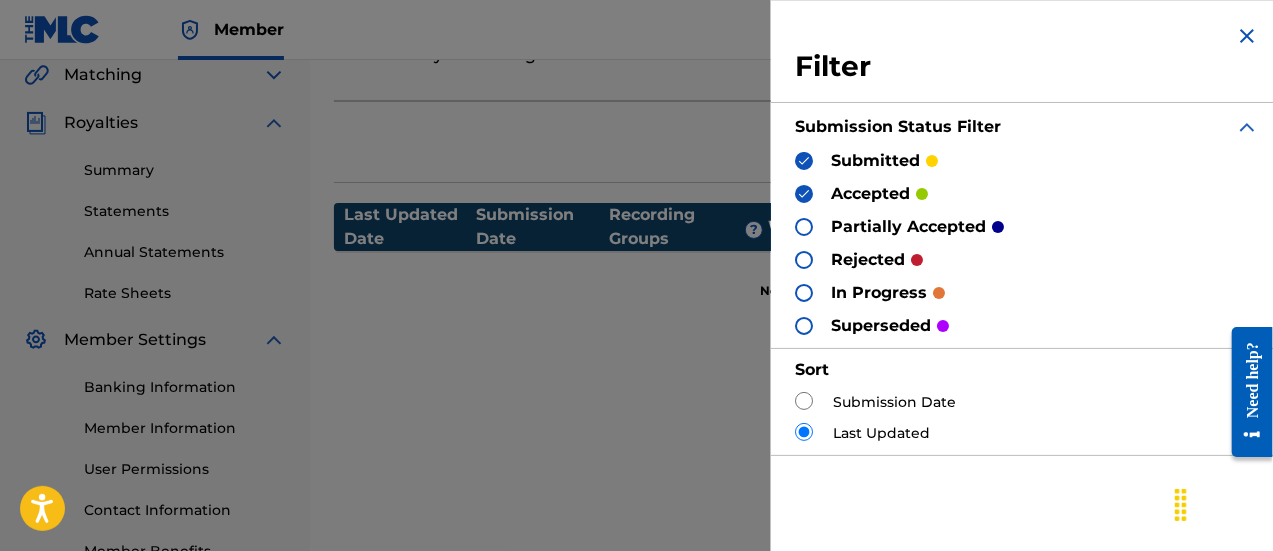 click at bounding box center (804, 227) 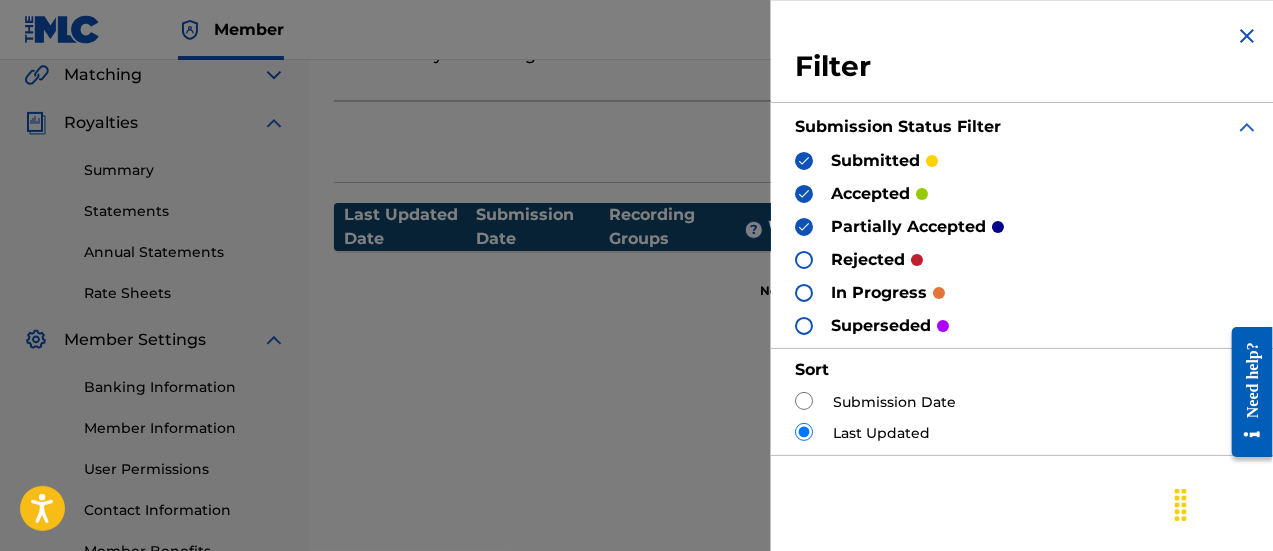 click at bounding box center (804, 260) 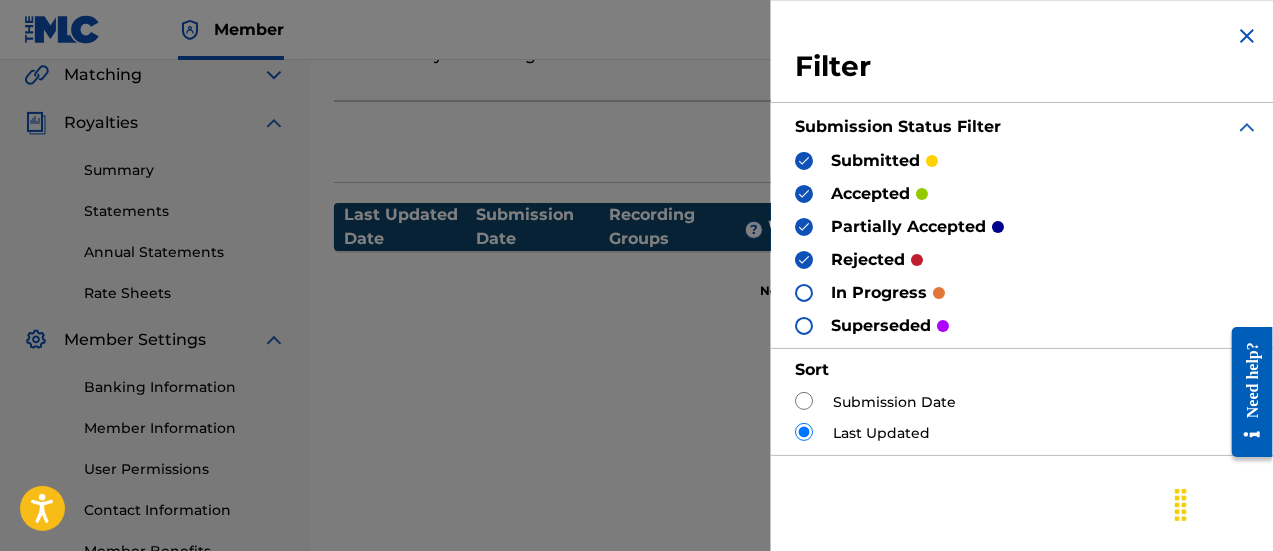 click at bounding box center (804, 293) 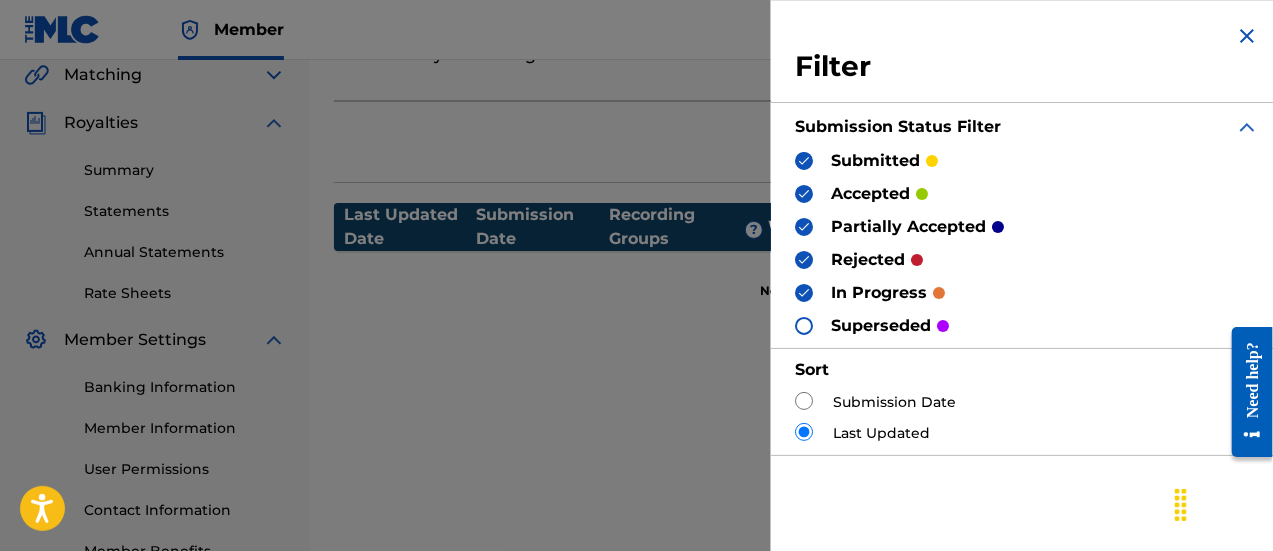click at bounding box center (804, 326) 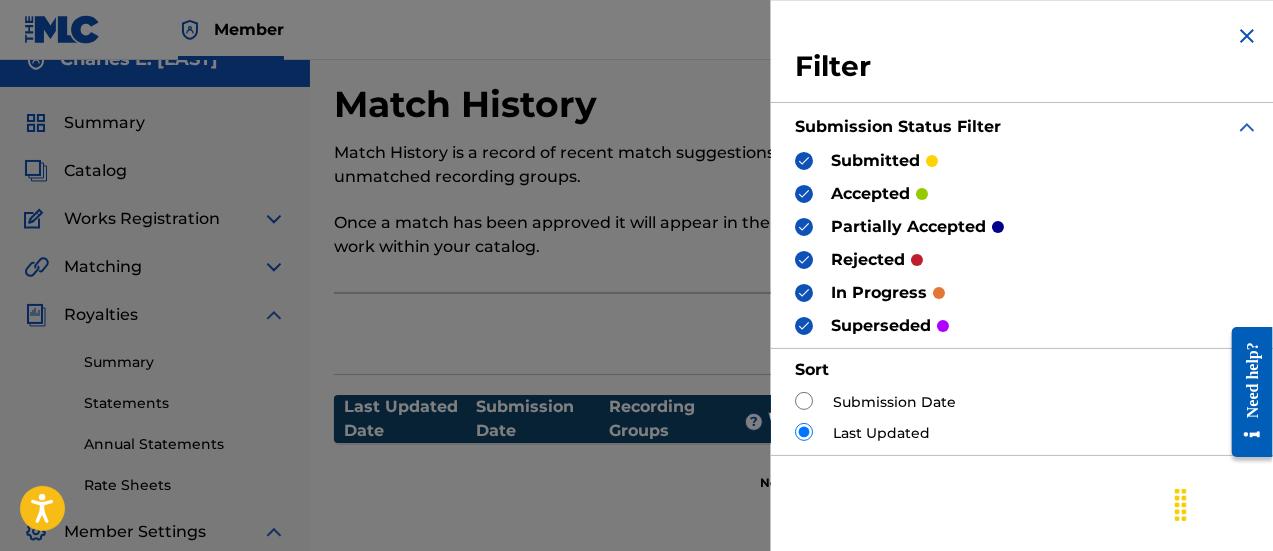 scroll, scrollTop: 0, scrollLeft: 0, axis: both 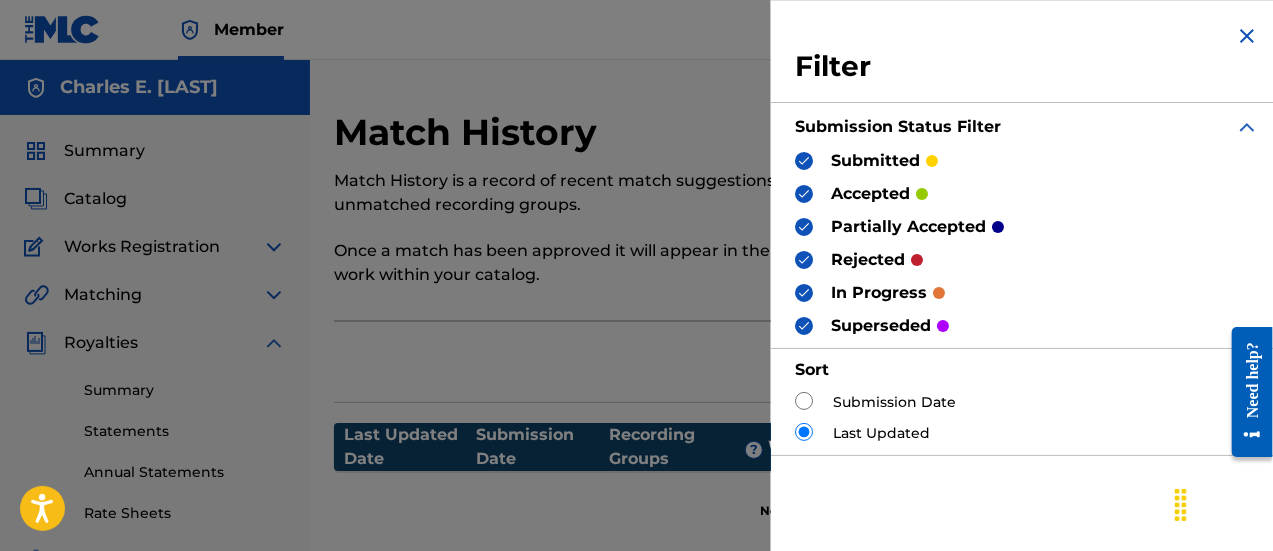 click on "submitted     accepted     partially accepted     rejected     in progress     superseded" at bounding box center (1027, 243) 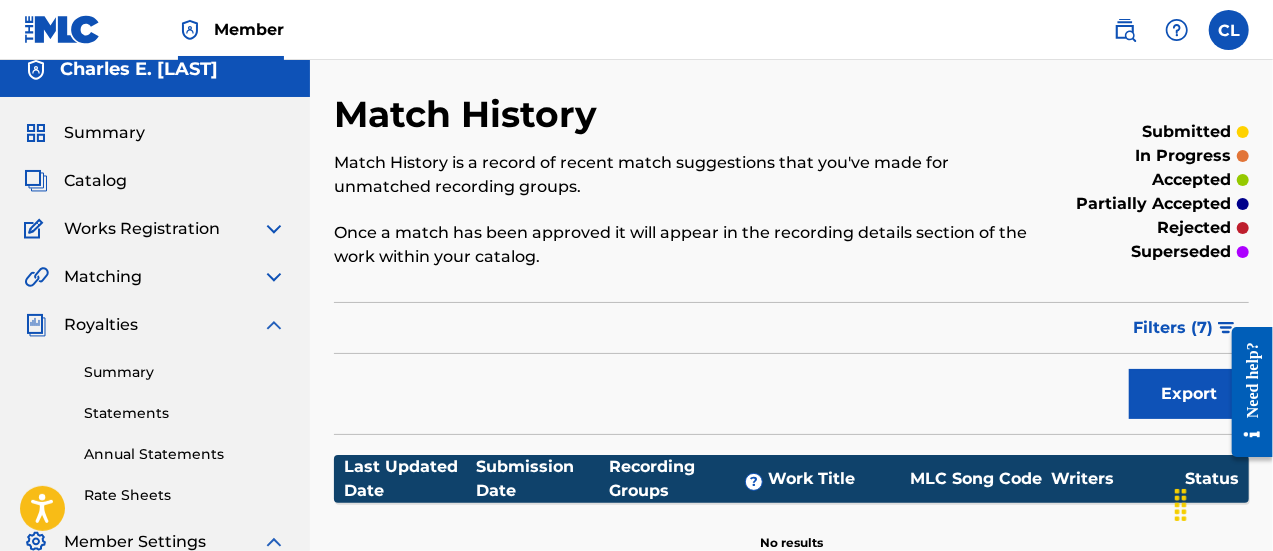 scroll, scrollTop: 0, scrollLeft: 0, axis: both 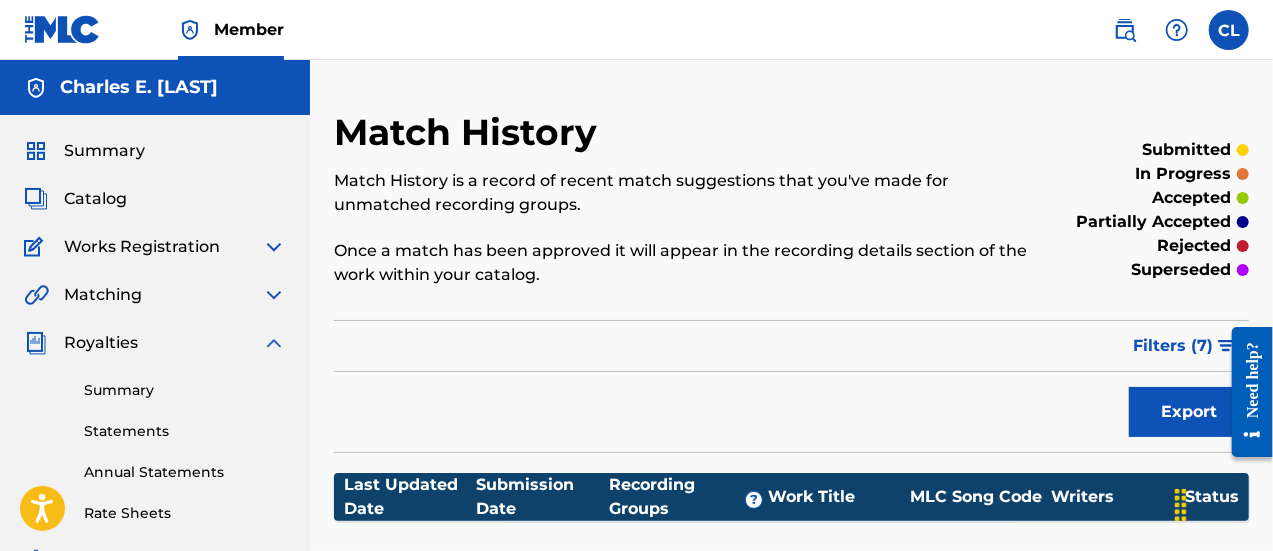 click on "Summary" at bounding box center (104, 151) 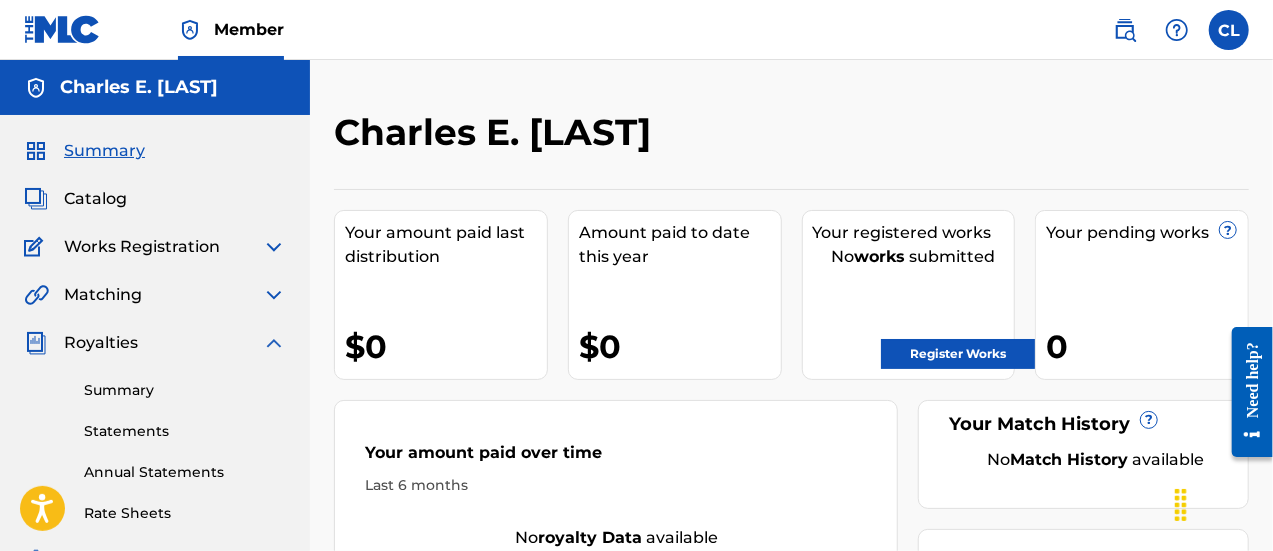 click on "Catalog" at bounding box center [95, 199] 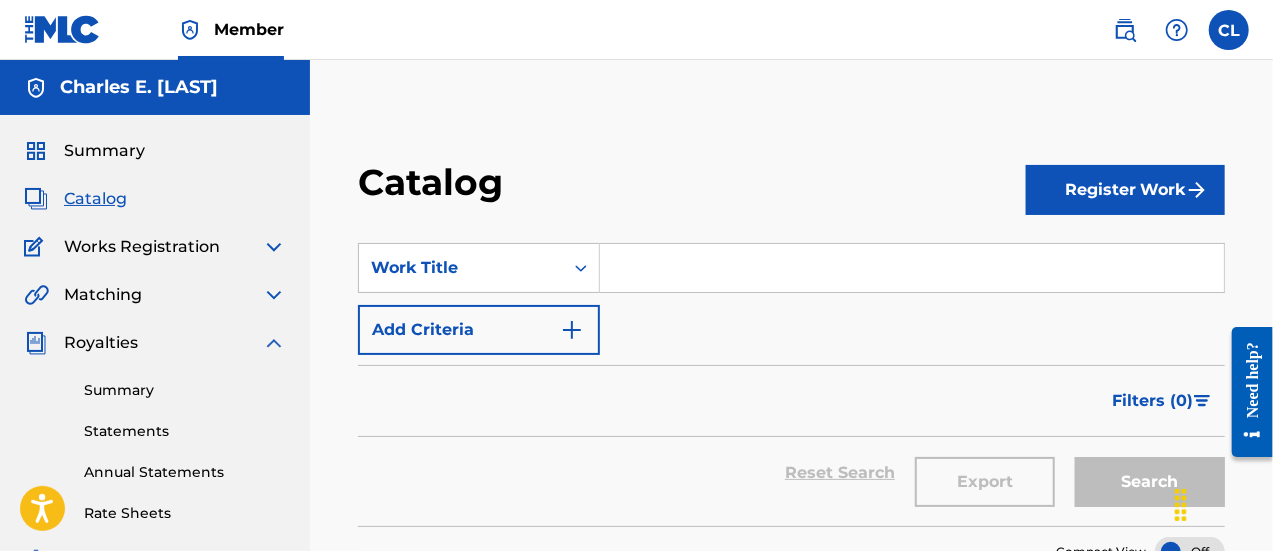 click on "Works Registration" at bounding box center (142, 247) 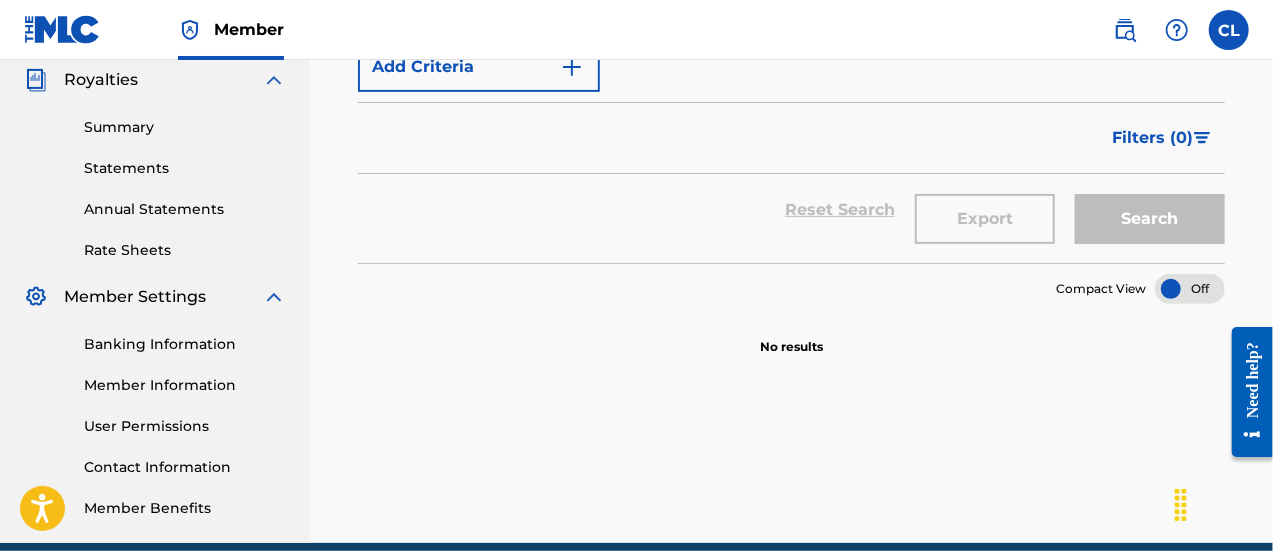 scroll, scrollTop: 270, scrollLeft: 0, axis: vertical 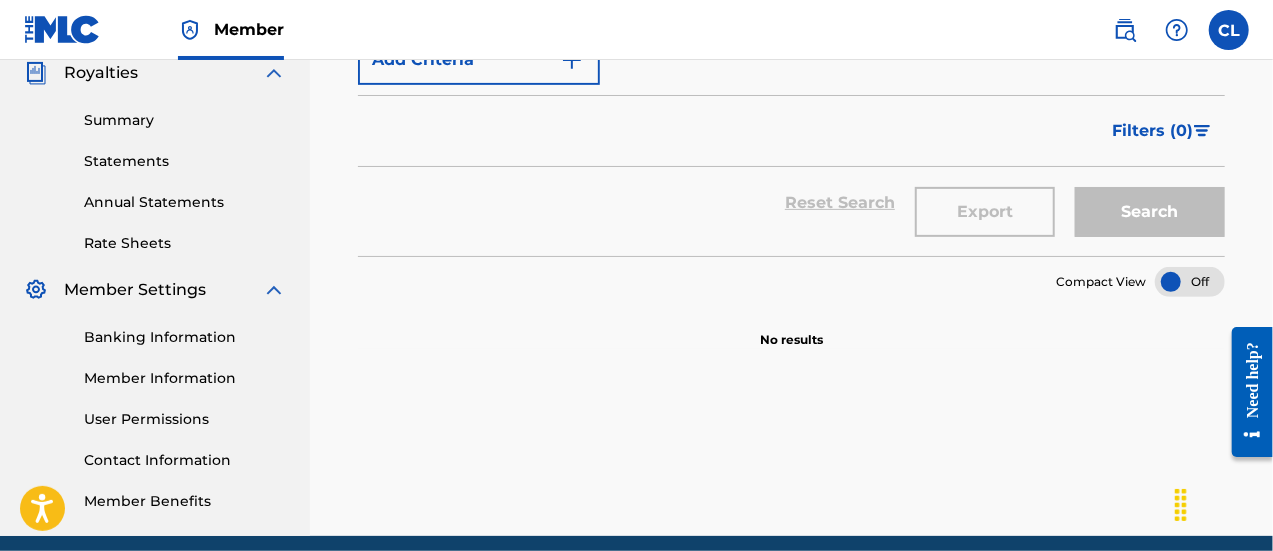click on "Rate Sheets" at bounding box center (185, 243) 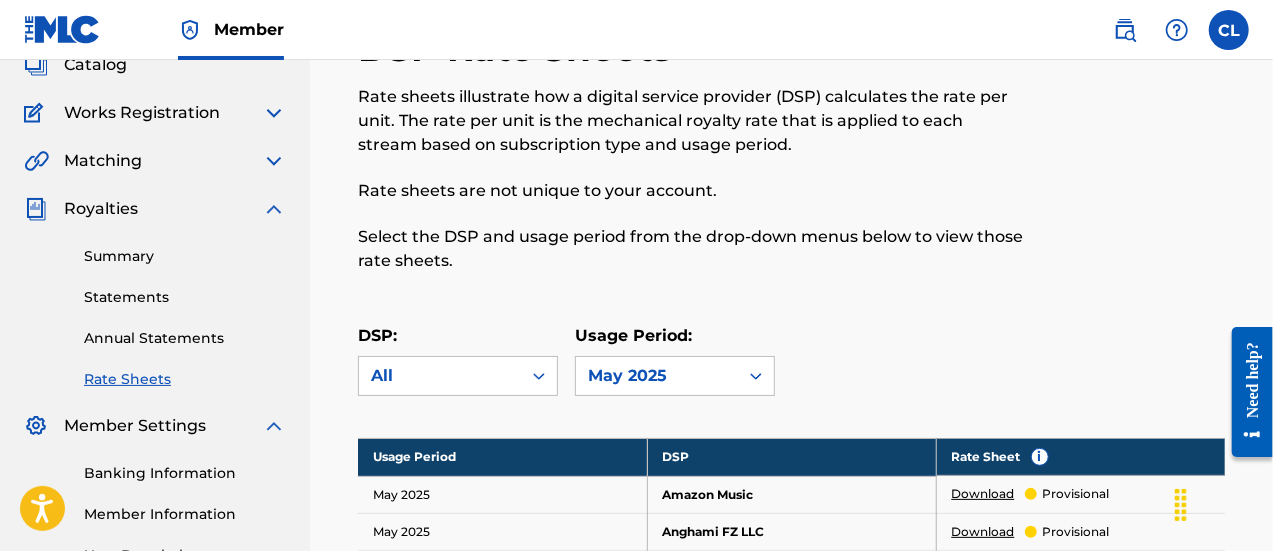 scroll, scrollTop: 0, scrollLeft: 0, axis: both 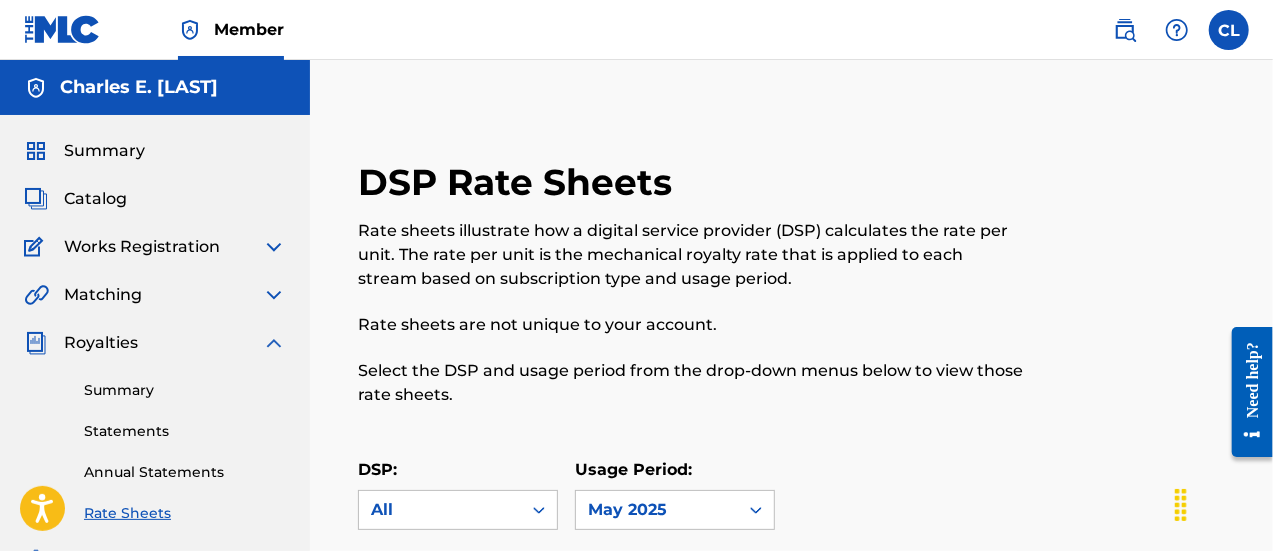 click on "Summary" at bounding box center [185, 390] 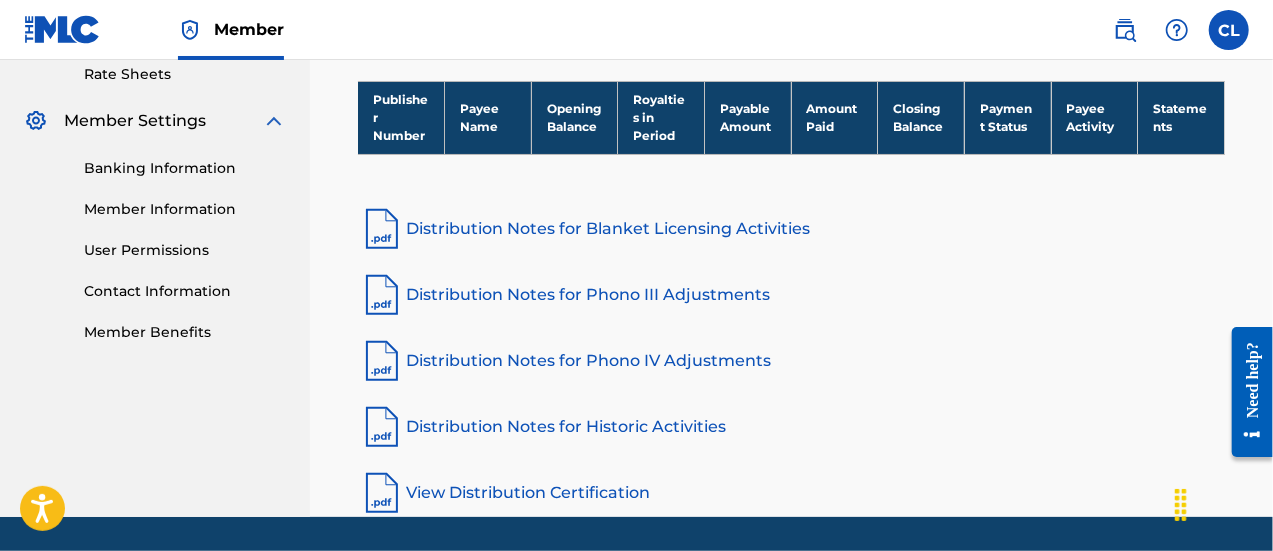 scroll, scrollTop: 450, scrollLeft: 0, axis: vertical 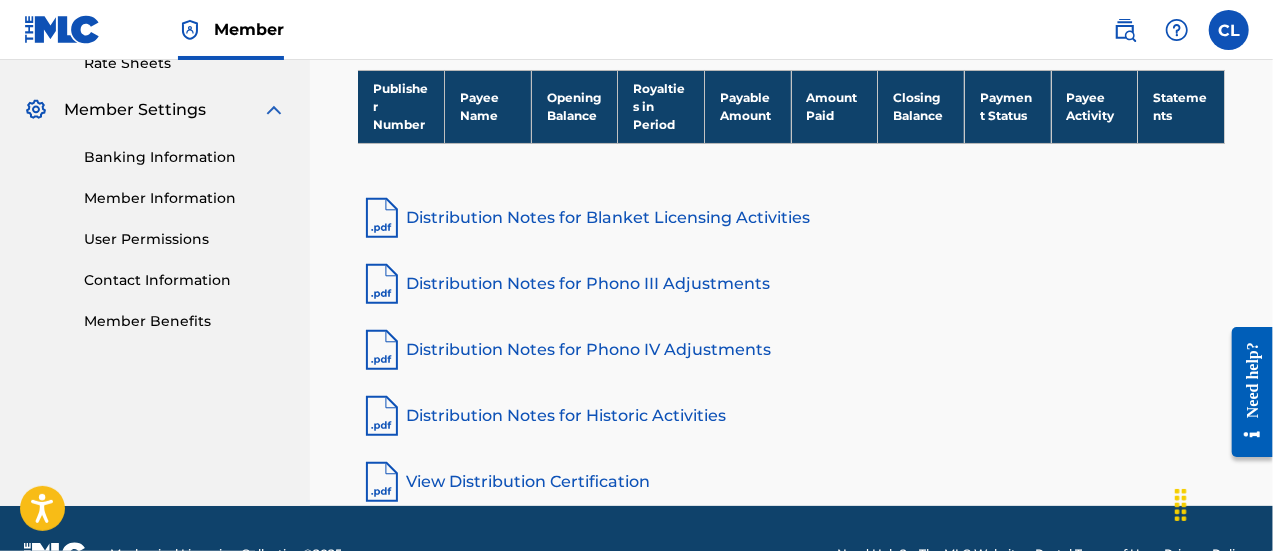 click on "Distribution Notes for Historic Activities" at bounding box center [791, 416] 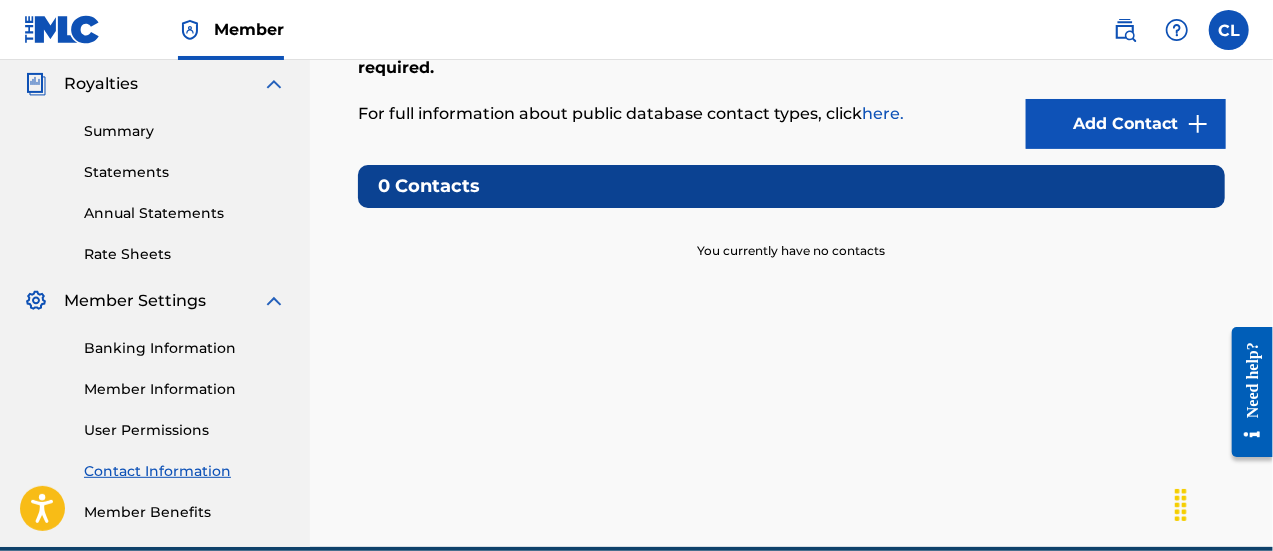 scroll, scrollTop: 249, scrollLeft: 0, axis: vertical 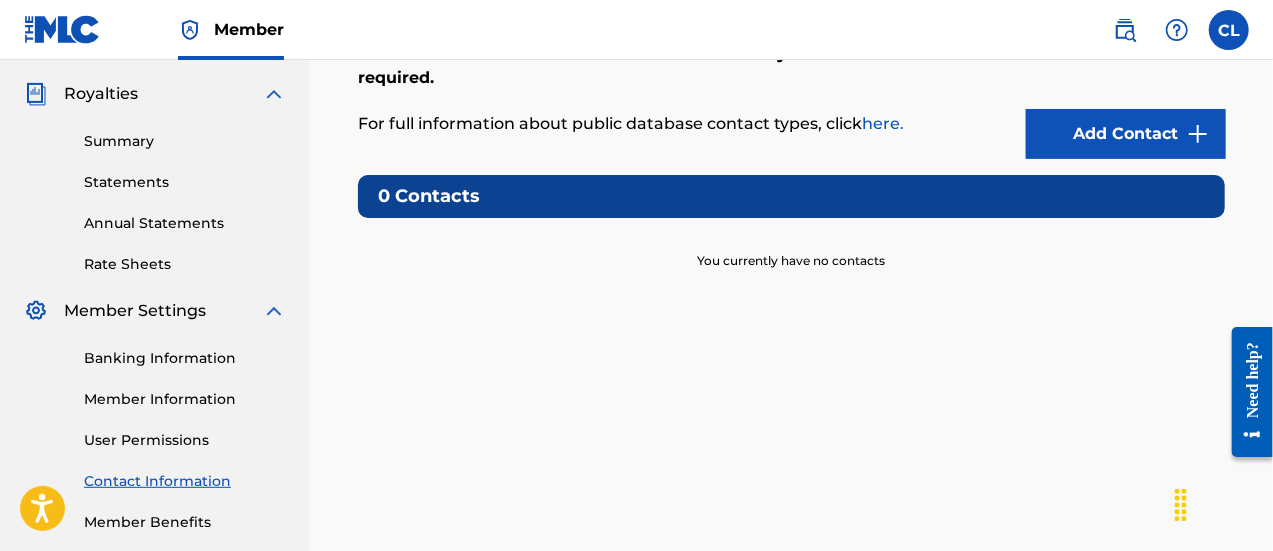 click on "Add Contact" at bounding box center [1126, 134] 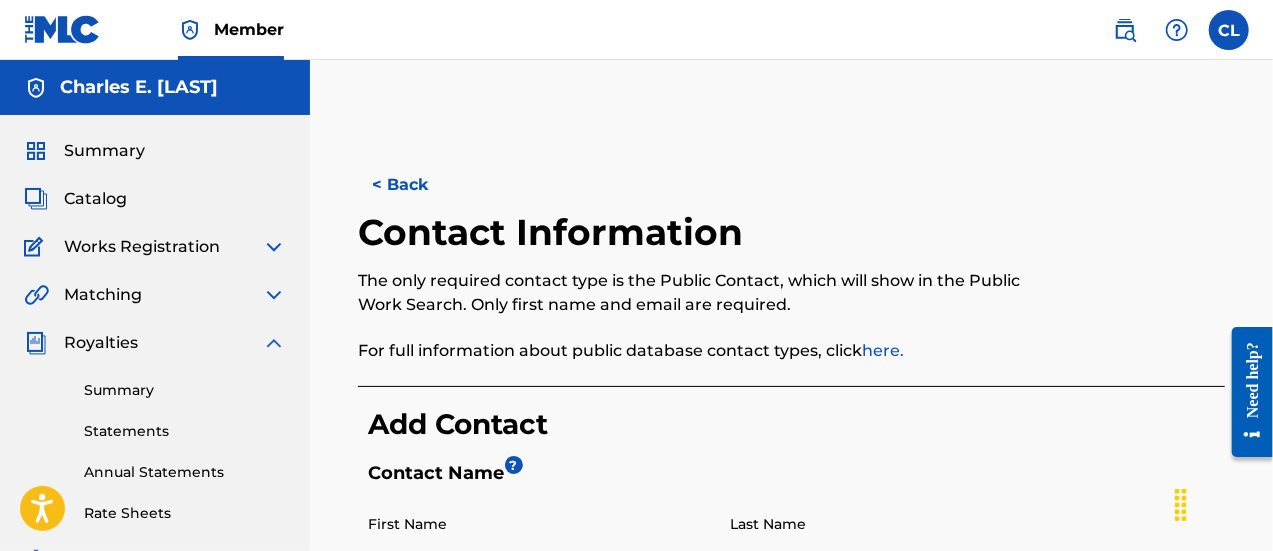 scroll, scrollTop: 0, scrollLeft: 0, axis: both 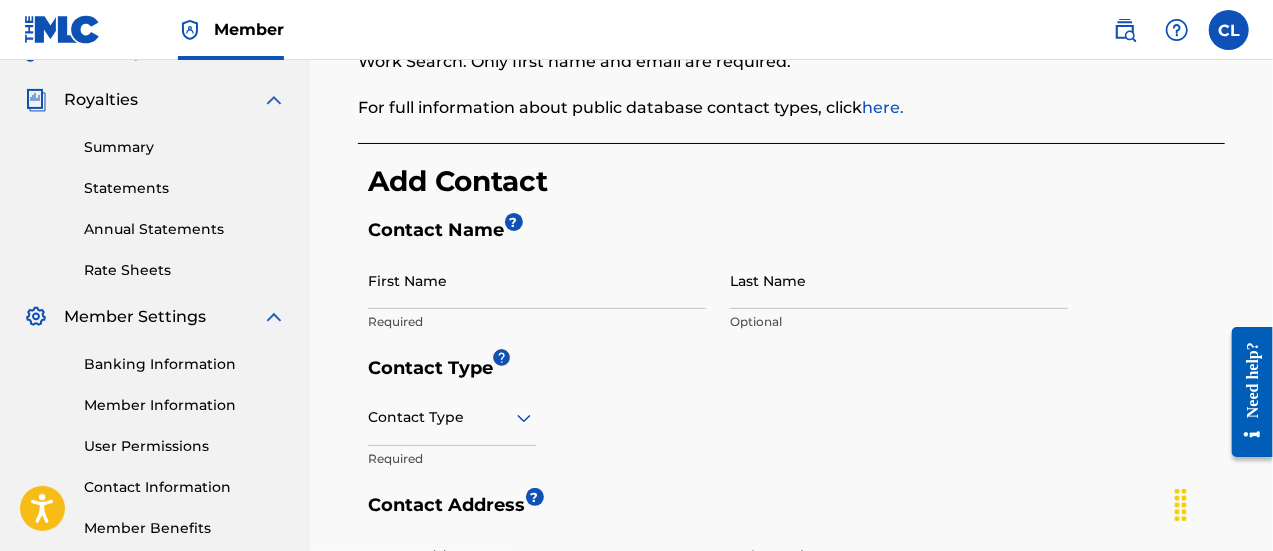 click on "First Name" at bounding box center (537, 280) 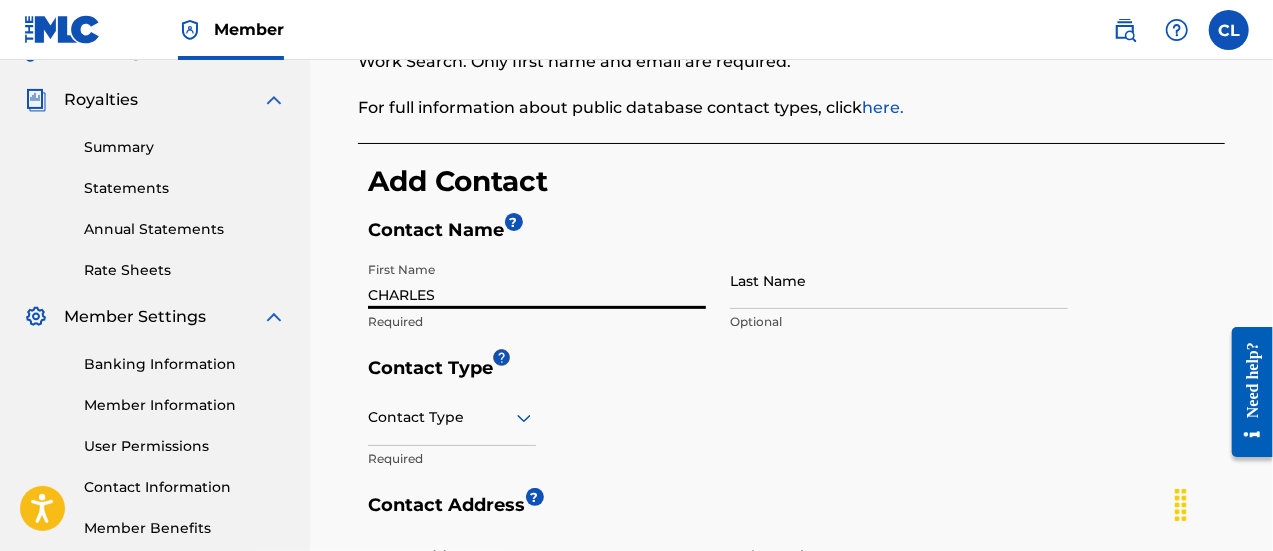 type on "CHARLES" 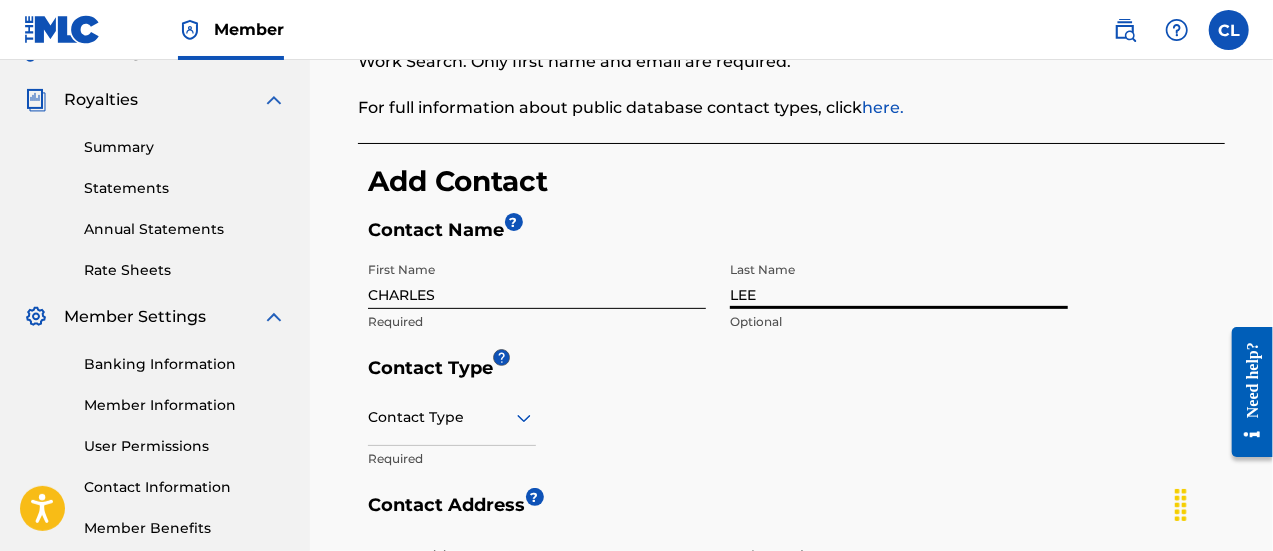 type on "LEE" 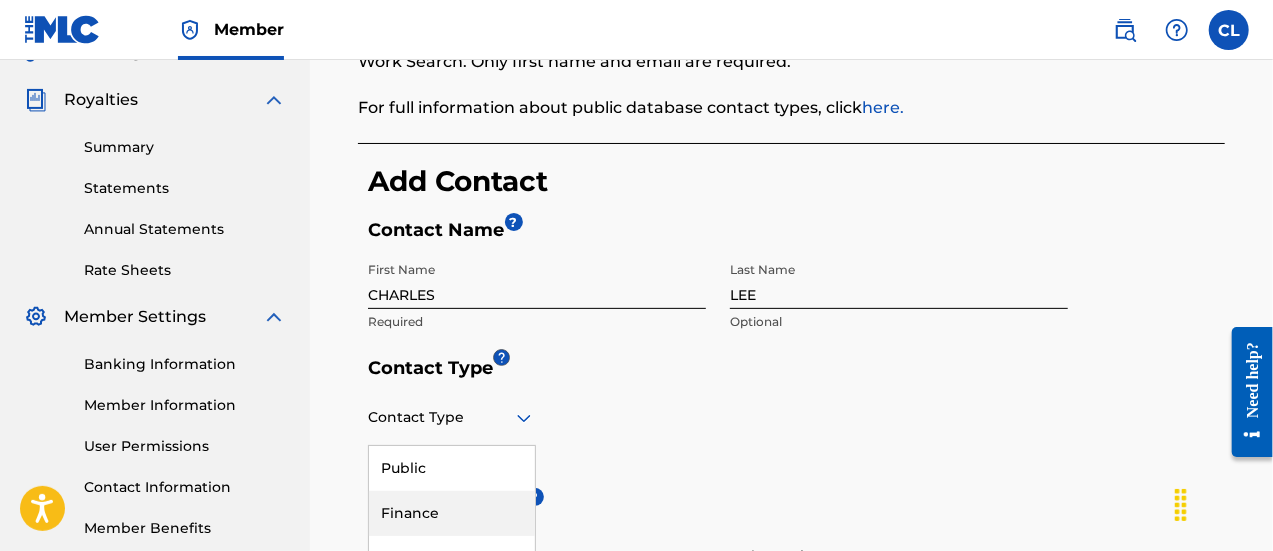 scroll, scrollTop: 318, scrollLeft: 0, axis: vertical 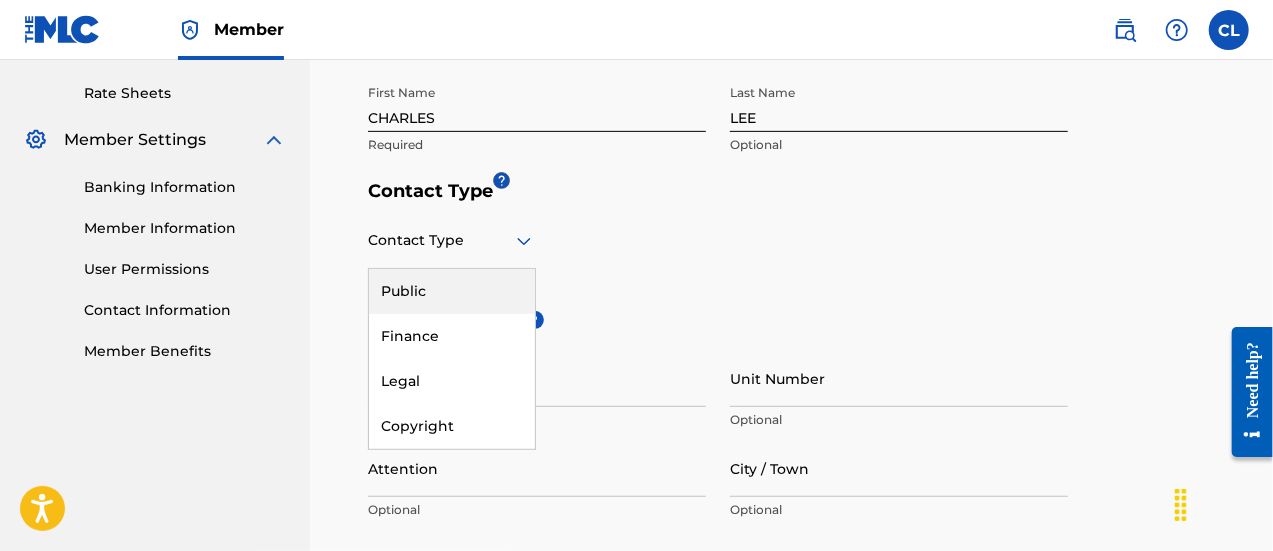 click on "Public" at bounding box center (452, 291) 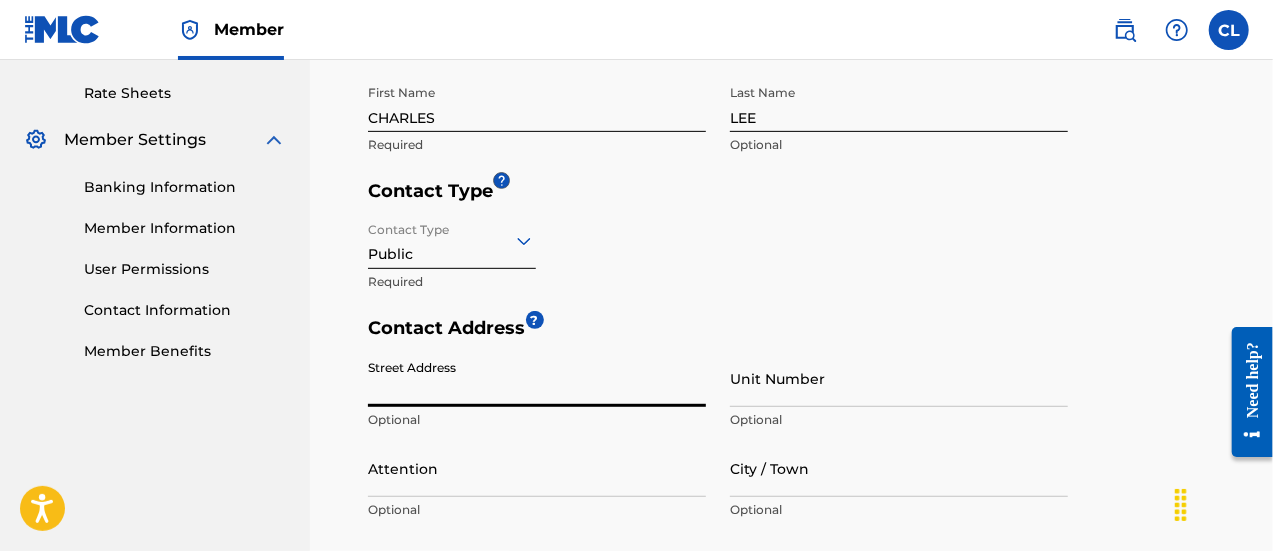 click on "Street Address" at bounding box center [537, 378] 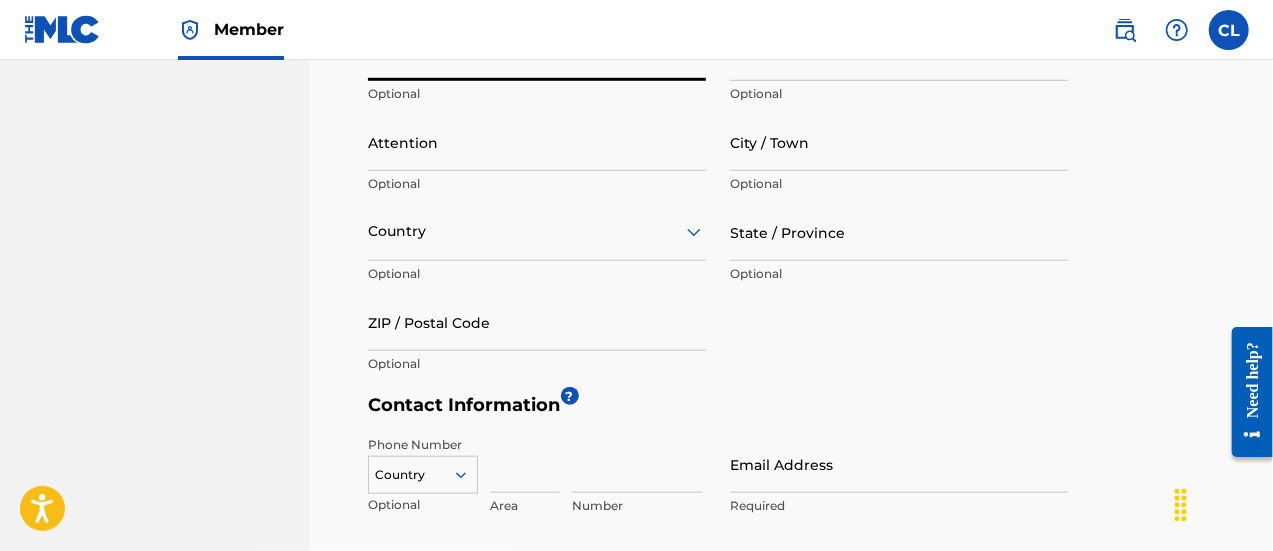 scroll, scrollTop: 763, scrollLeft: 0, axis: vertical 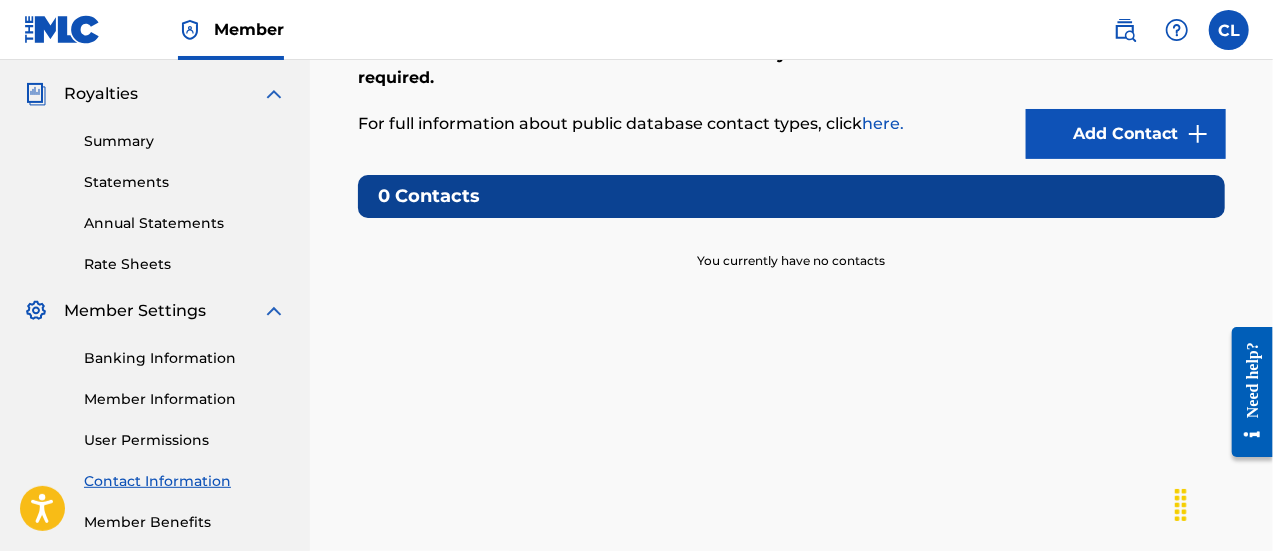 click at bounding box center [1229, 30] 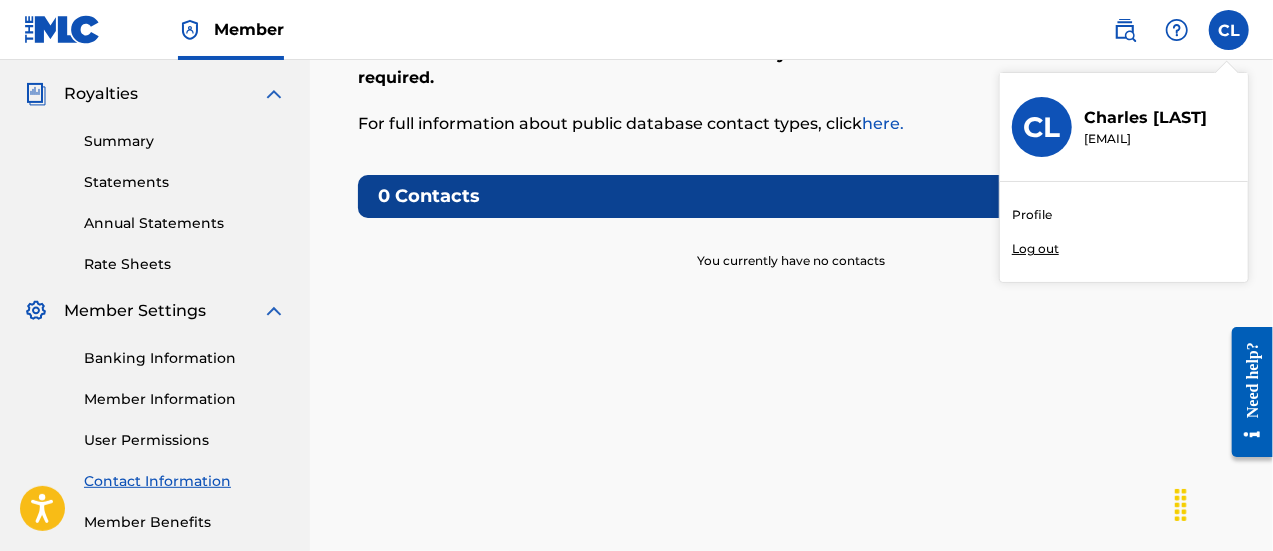 click on "Profile" at bounding box center (1032, 215) 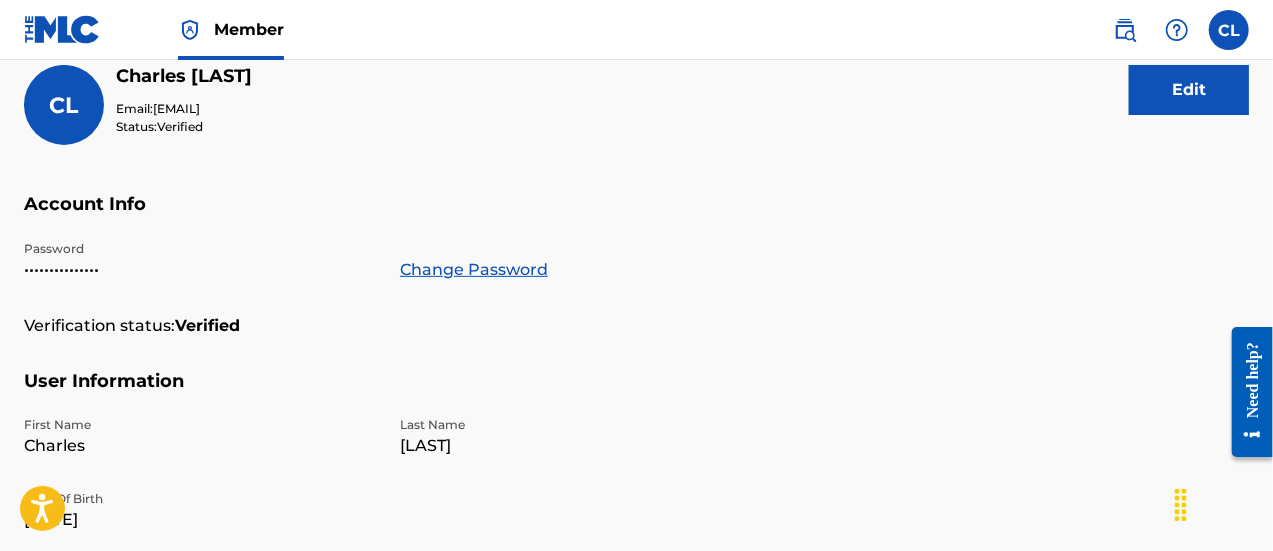 scroll, scrollTop: 0, scrollLeft: 0, axis: both 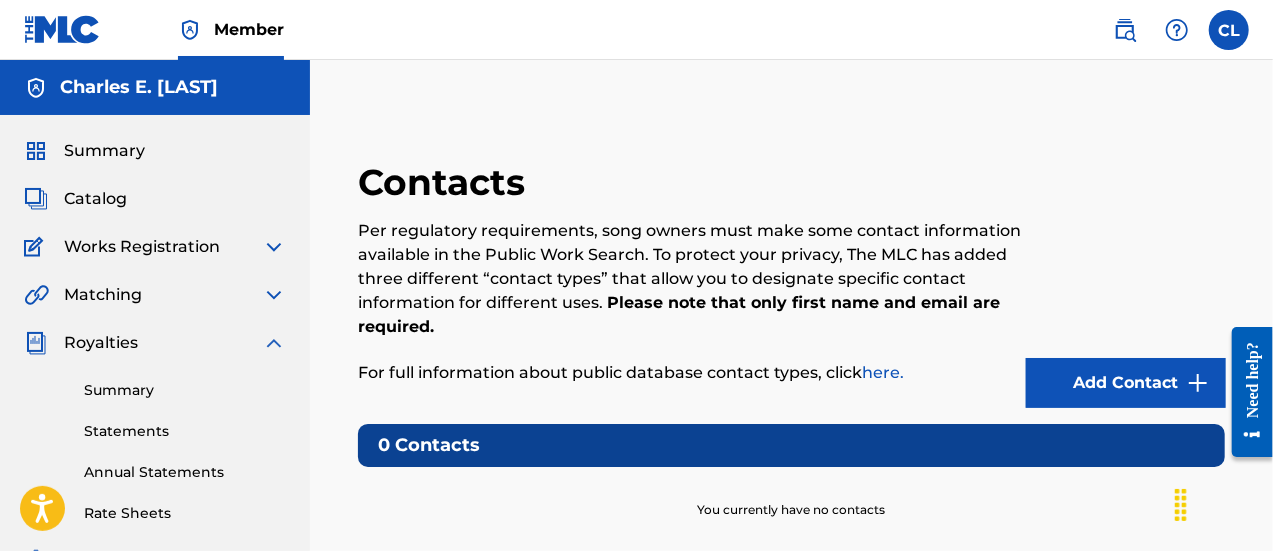 click at bounding box center [1229, 30] 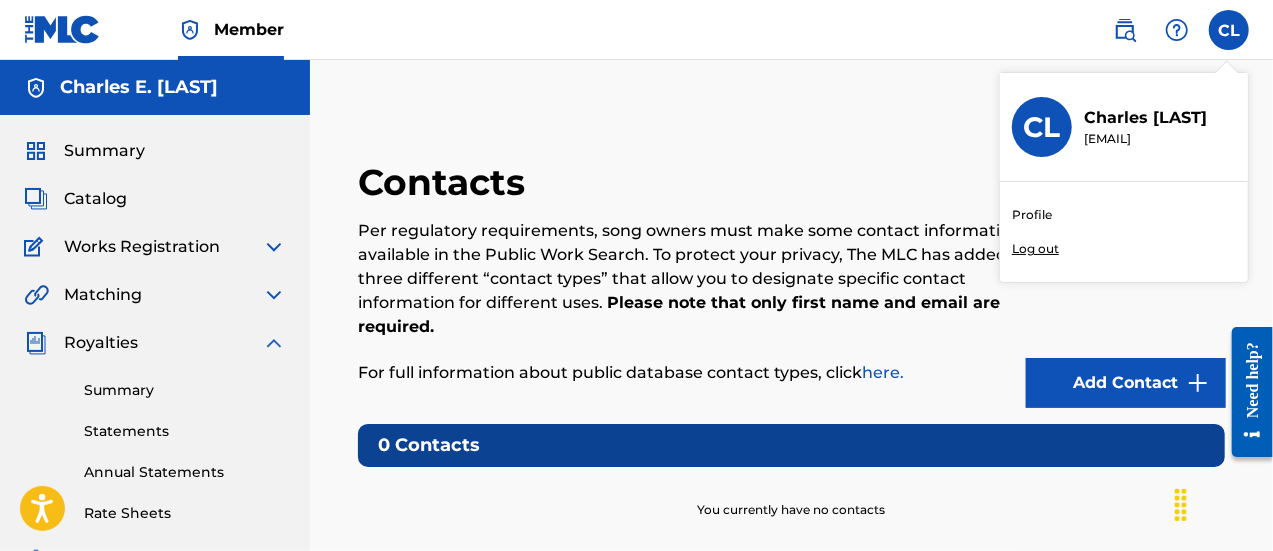click on "Log out" at bounding box center [1035, 249] 